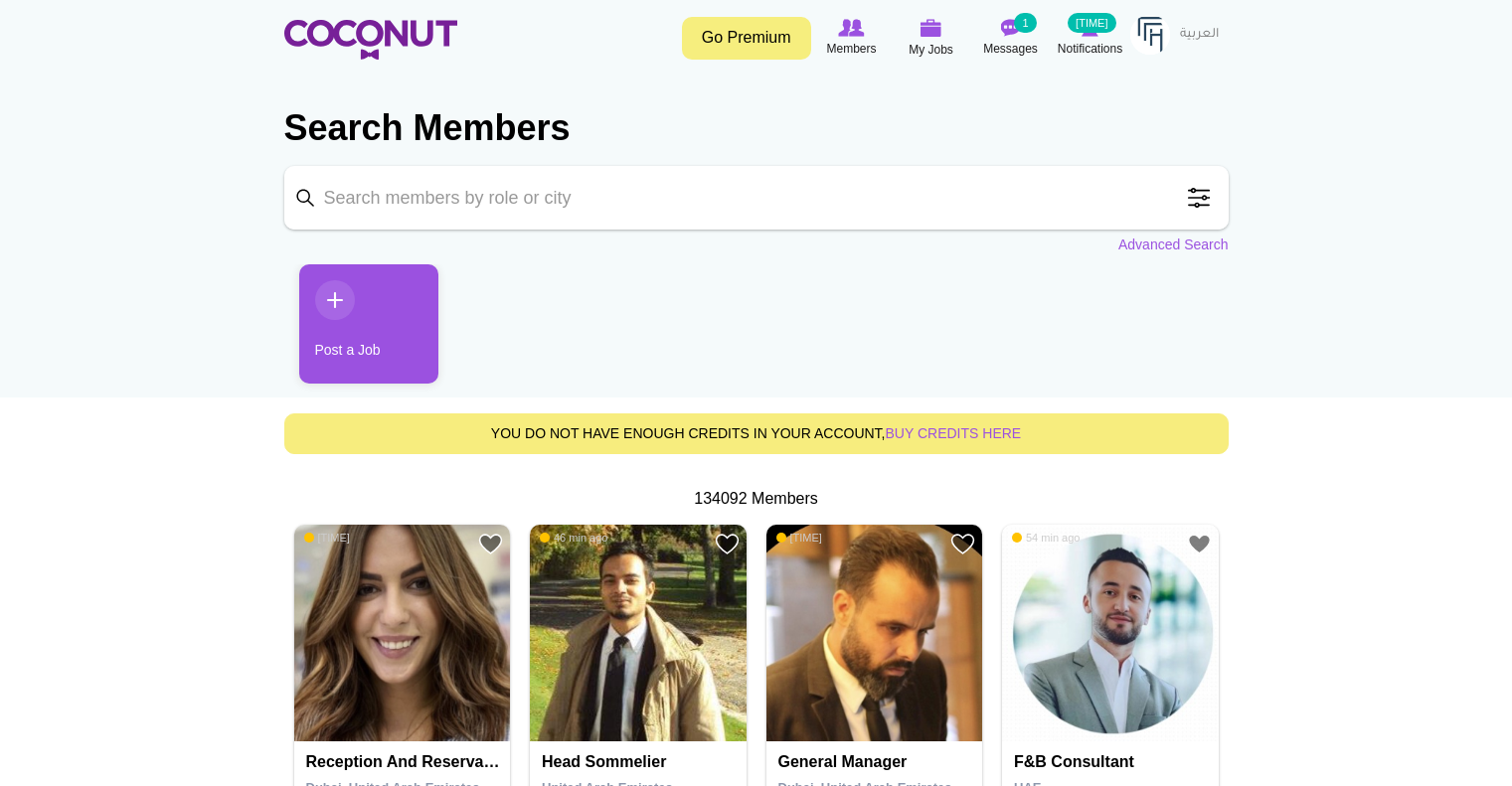 scroll, scrollTop: 0, scrollLeft: 0, axis: both 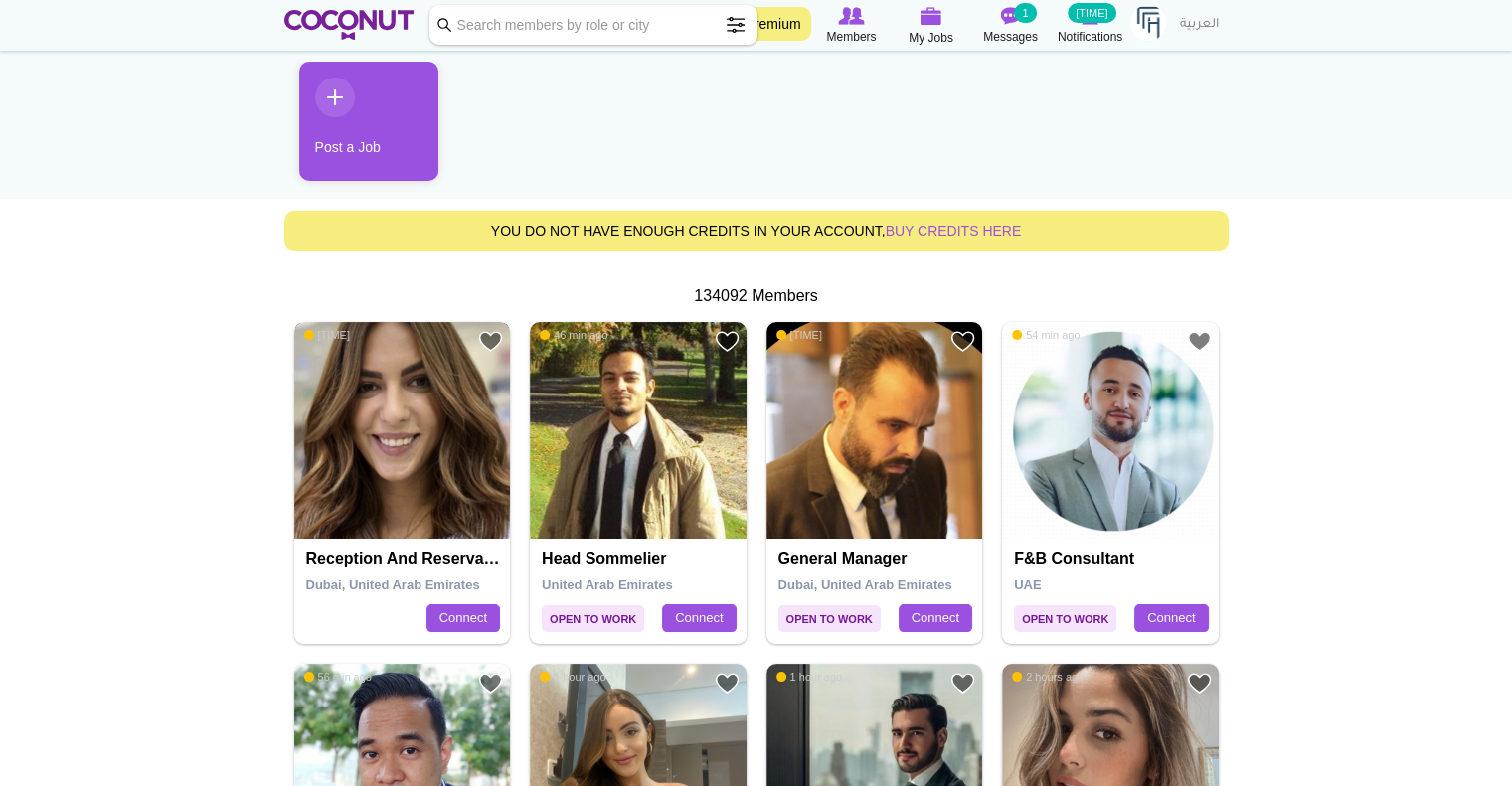 click at bounding box center [403, 430] 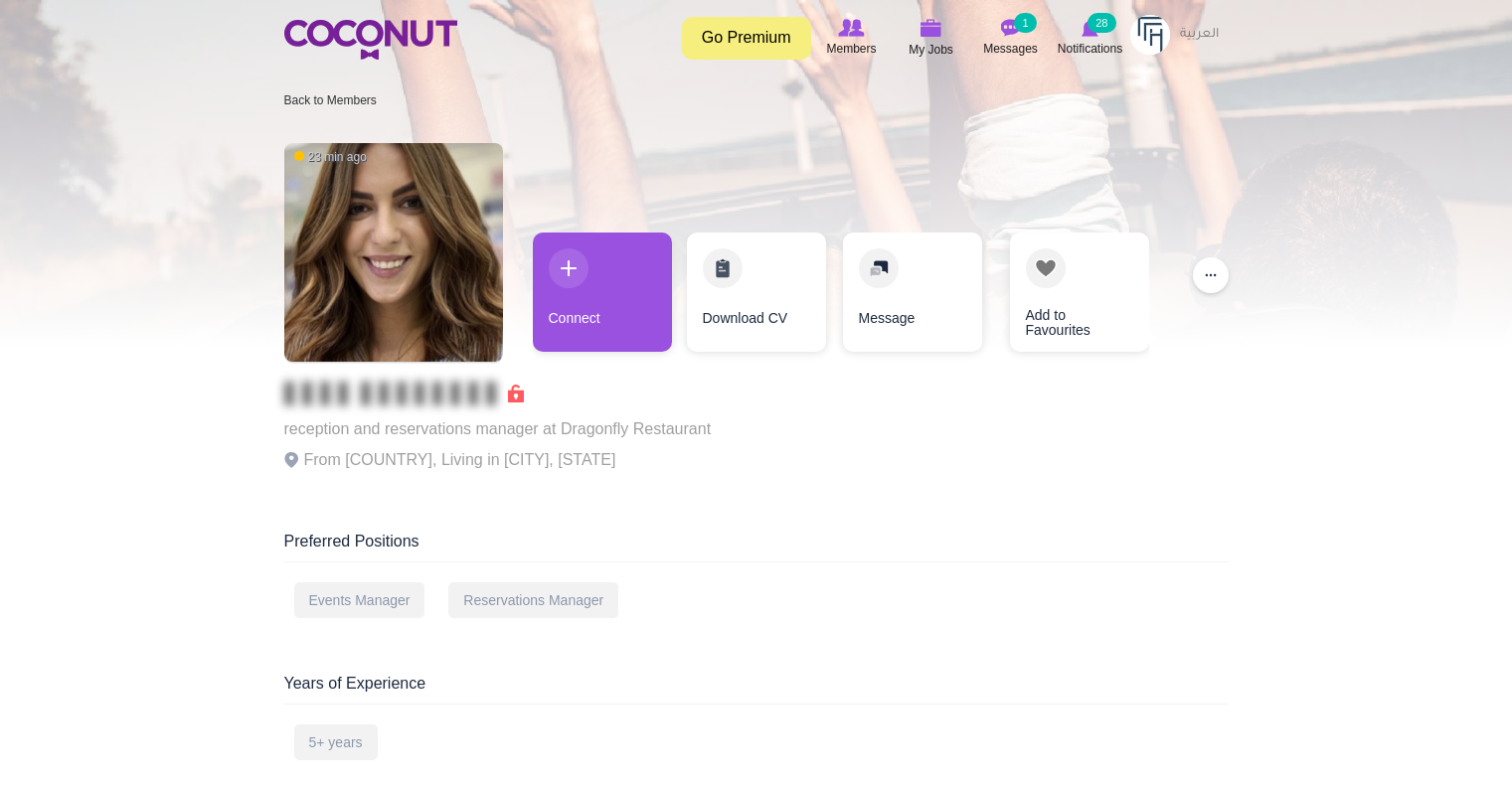 scroll, scrollTop: 0, scrollLeft: 0, axis: both 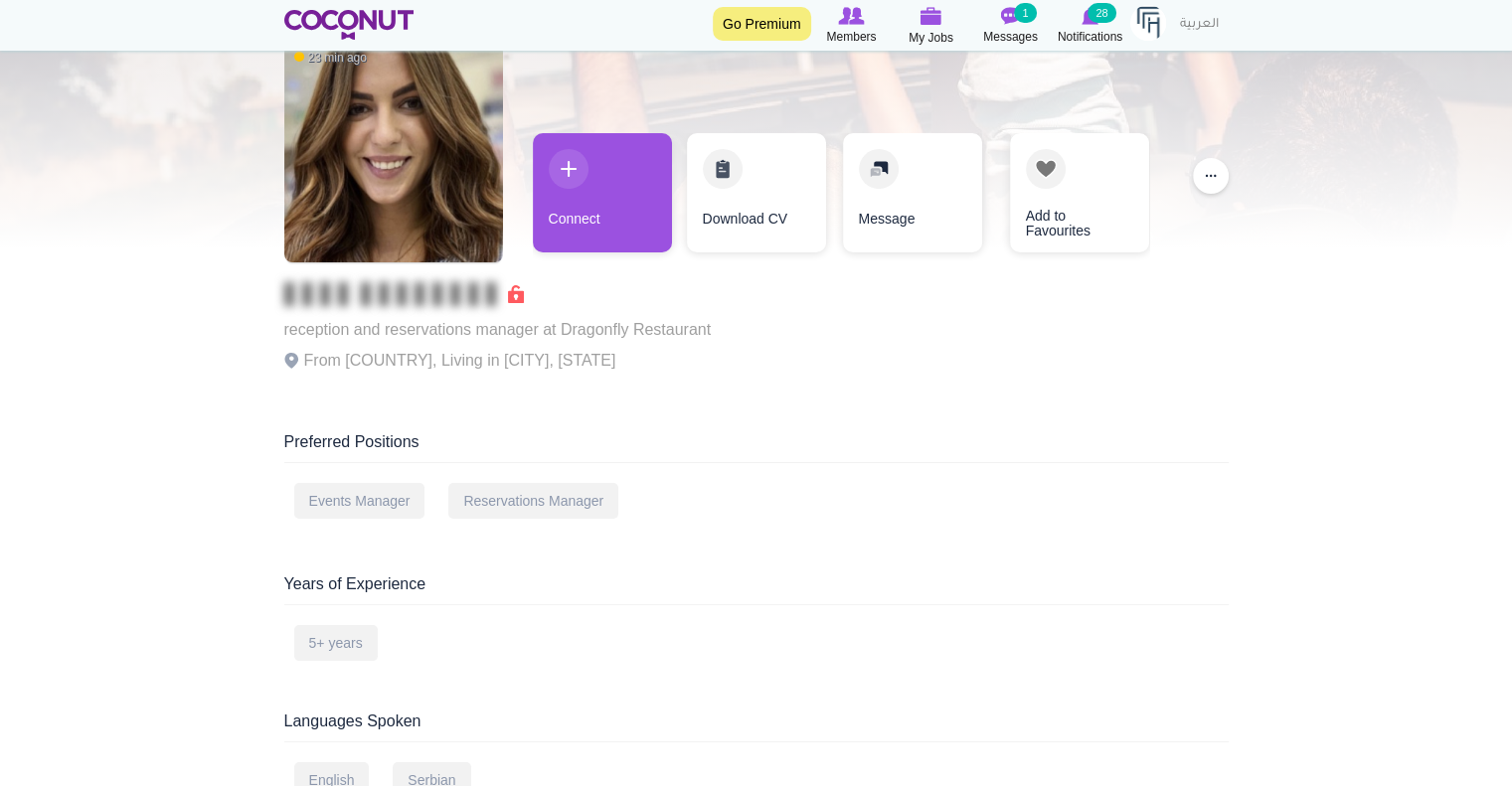 click on "Preferred Positions" at bounding box center [756, 447] 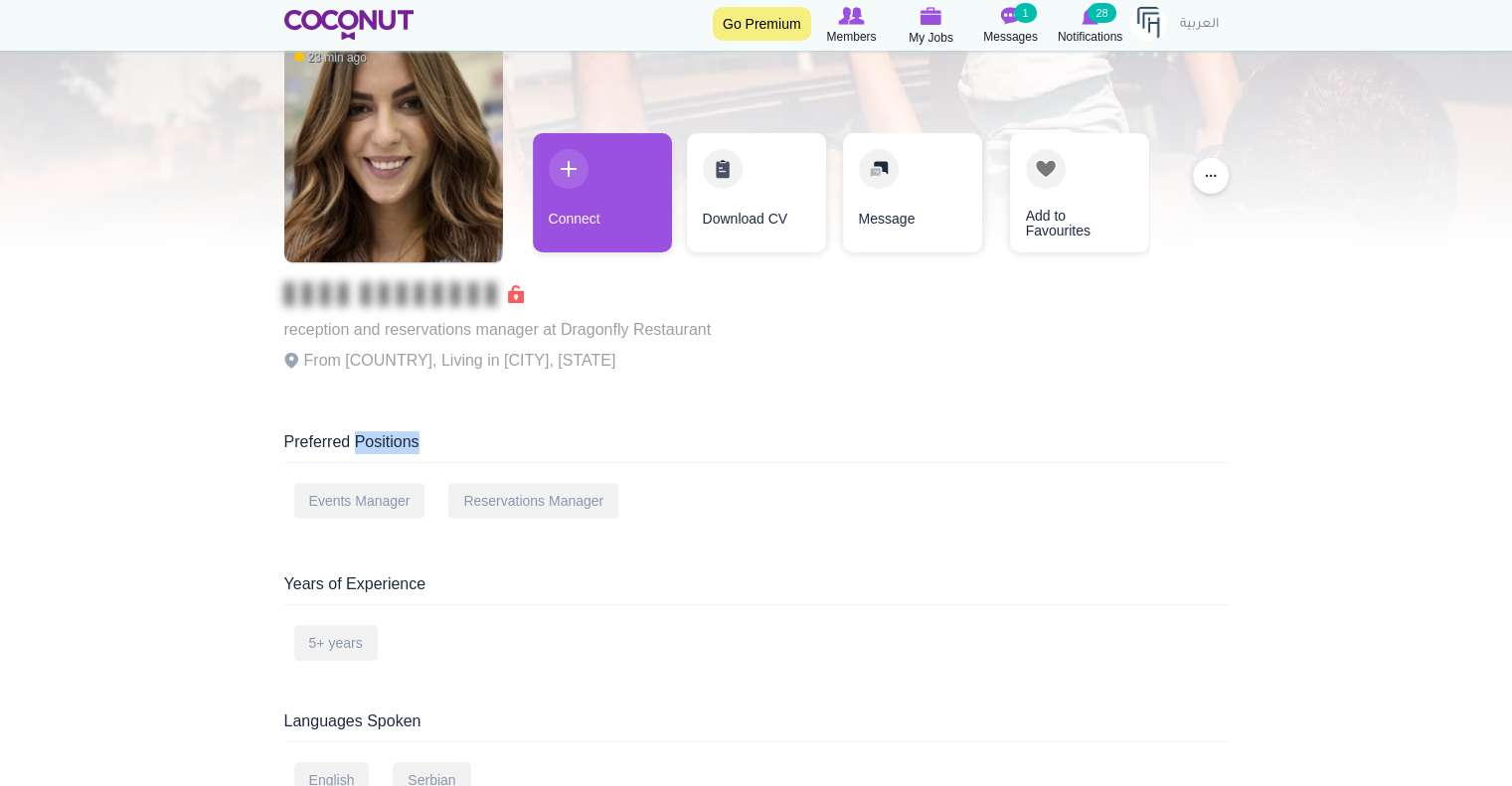 click on "Preferred Positions" at bounding box center (756, 447) 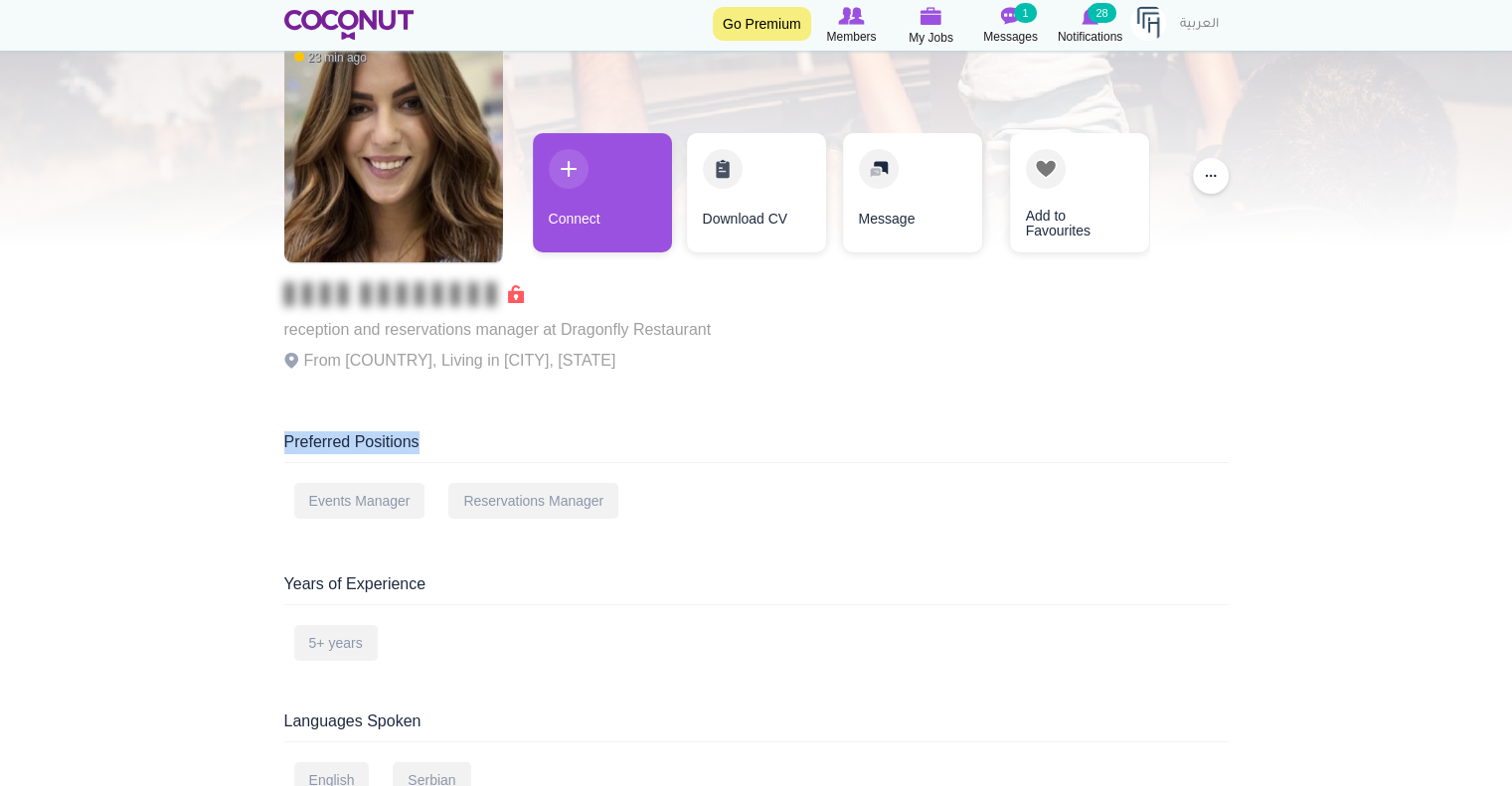 click on "Preferred Positions" at bounding box center (756, 447) 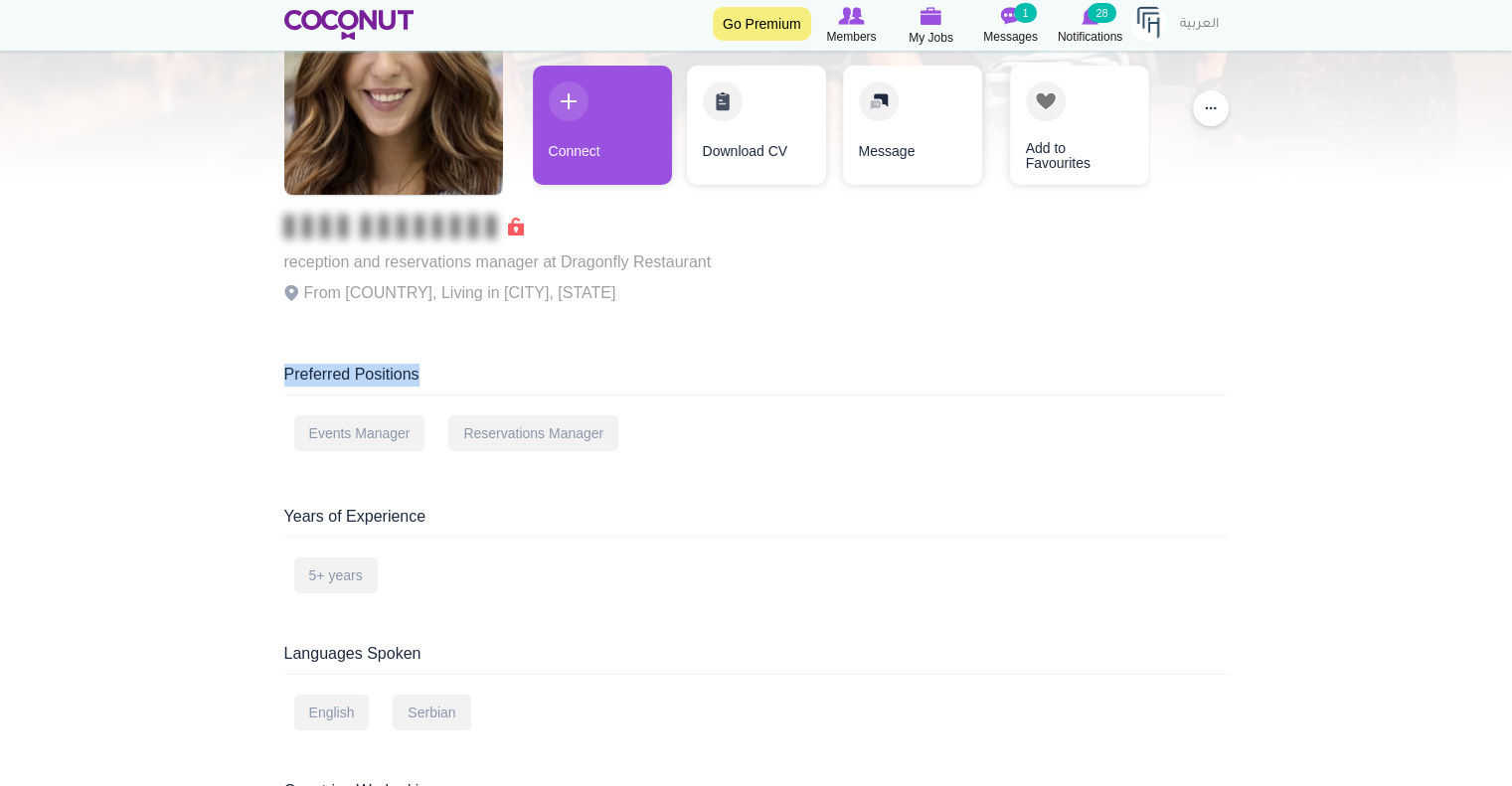 scroll, scrollTop: 199, scrollLeft: 0, axis: vertical 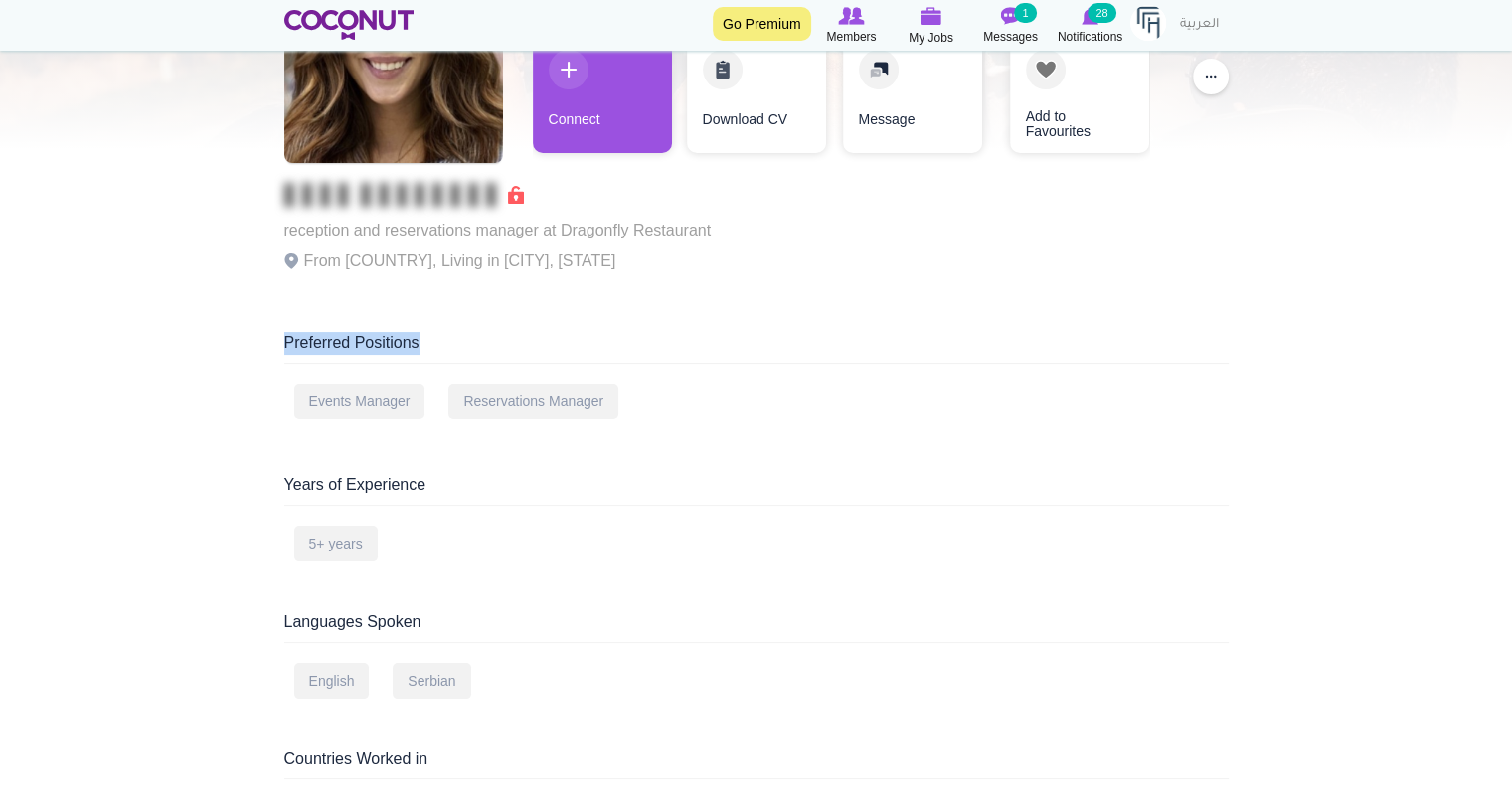 drag, startPoint x: 362, startPoint y: 258, endPoint x: 763, endPoint y: 260, distance: 401.00499 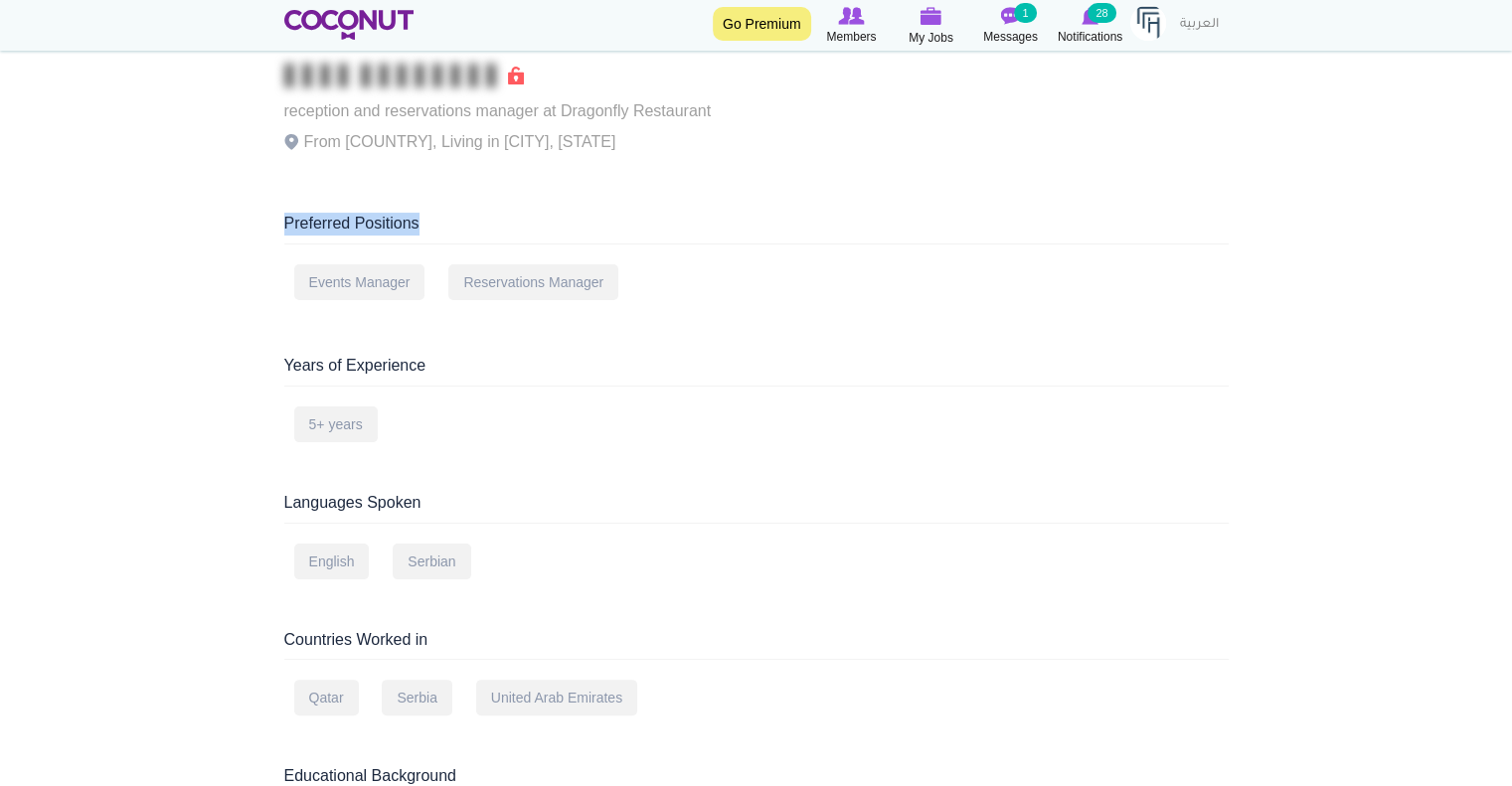 scroll, scrollTop: 199, scrollLeft: 0, axis: vertical 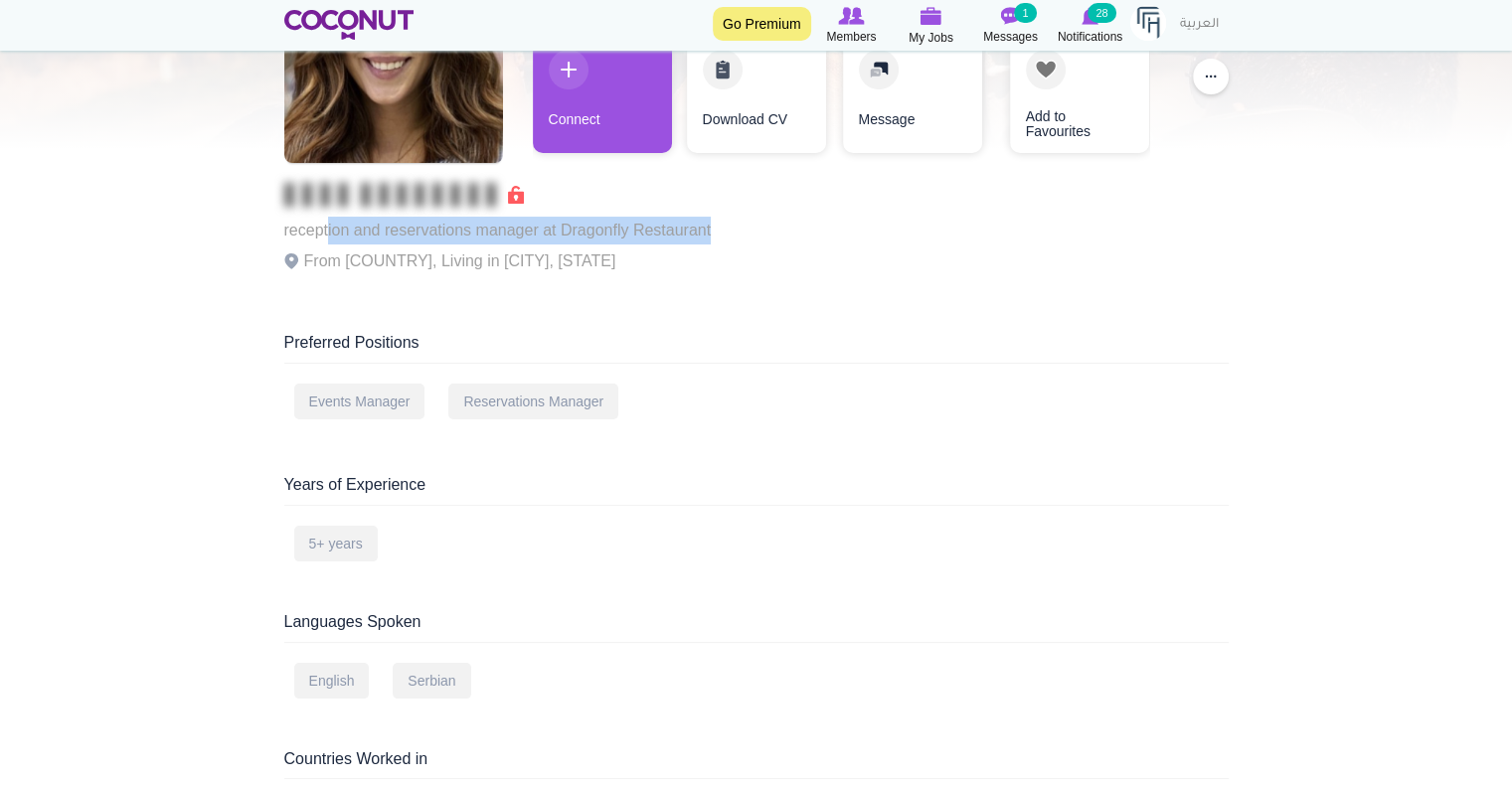 drag, startPoint x: 327, startPoint y: 227, endPoint x: 750, endPoint y: 229, distance: 423.0047 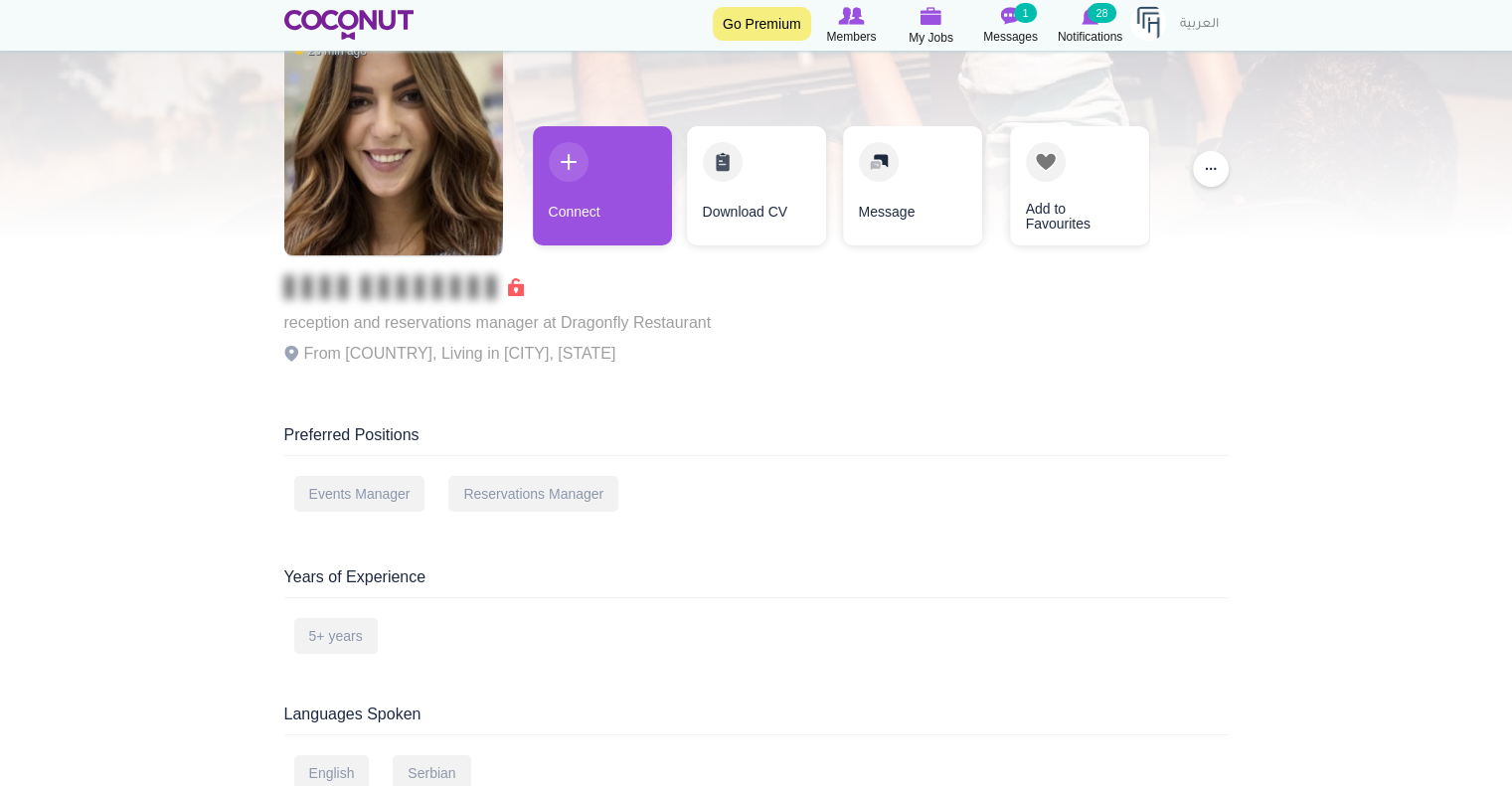scroll, scrollTop: 99, scrollLeft: 0, axis: vertical 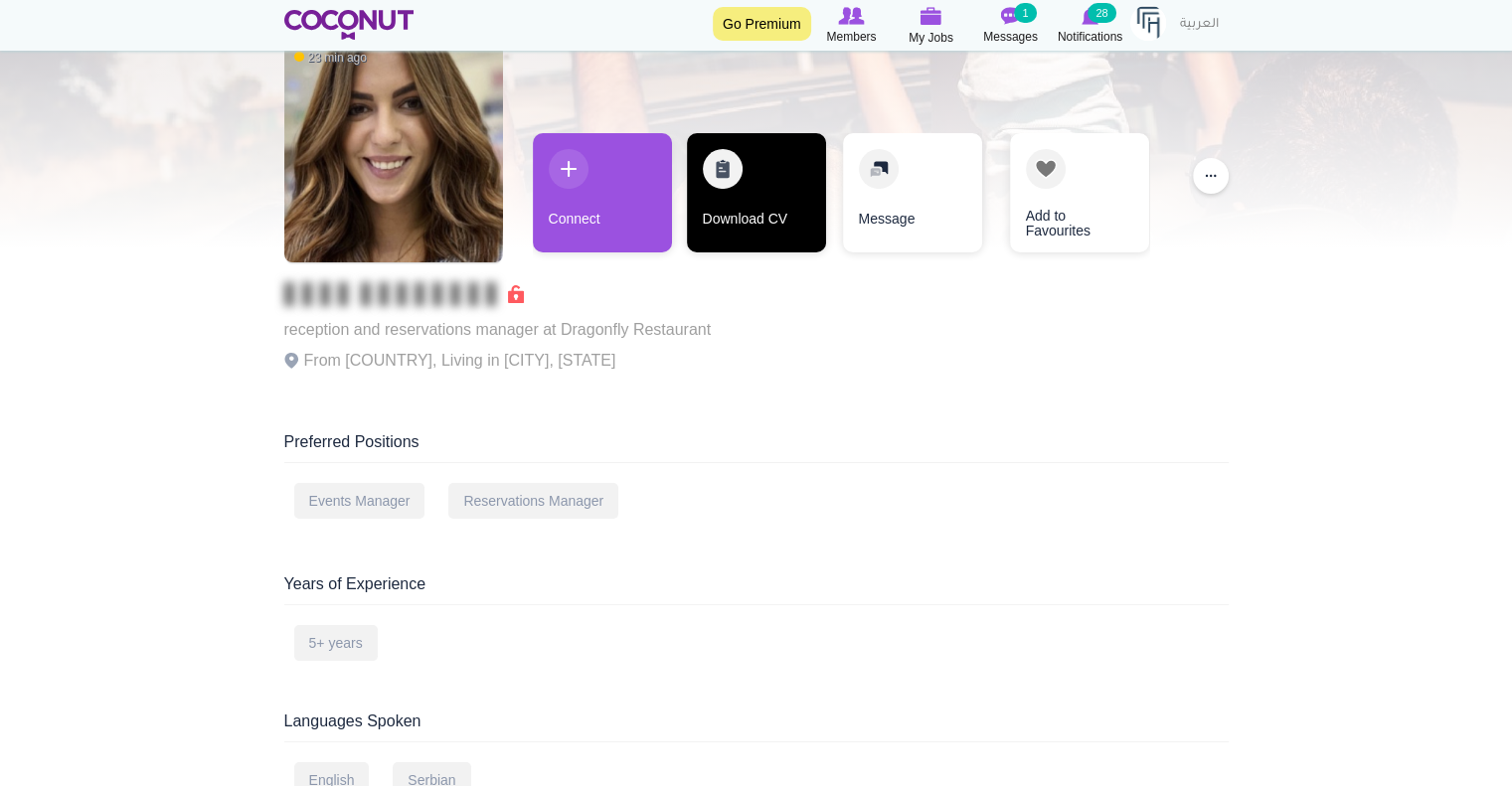 click on "Download CV" at bounding box center [756, 193] 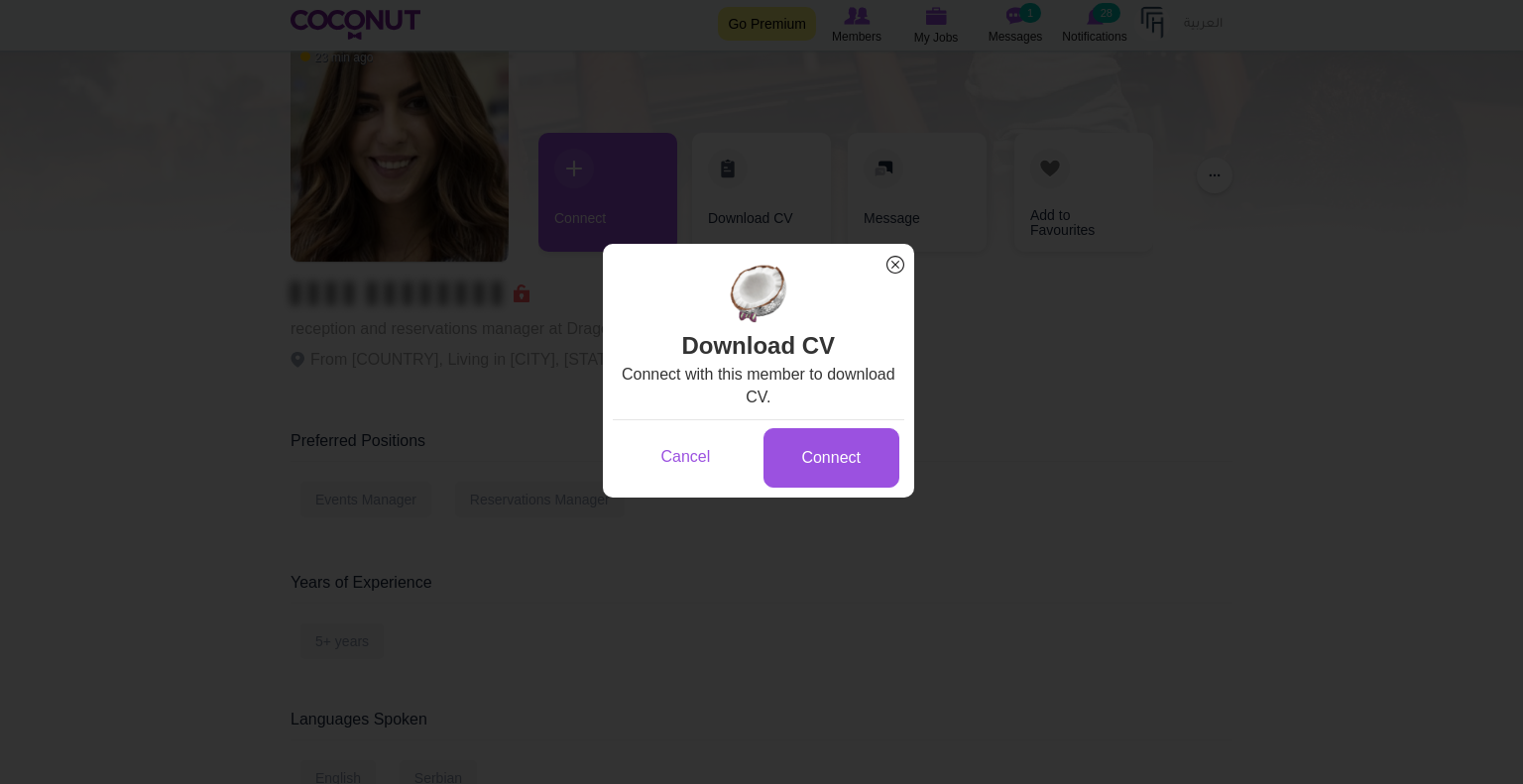 click on "x" at bounding box center [895, 265] 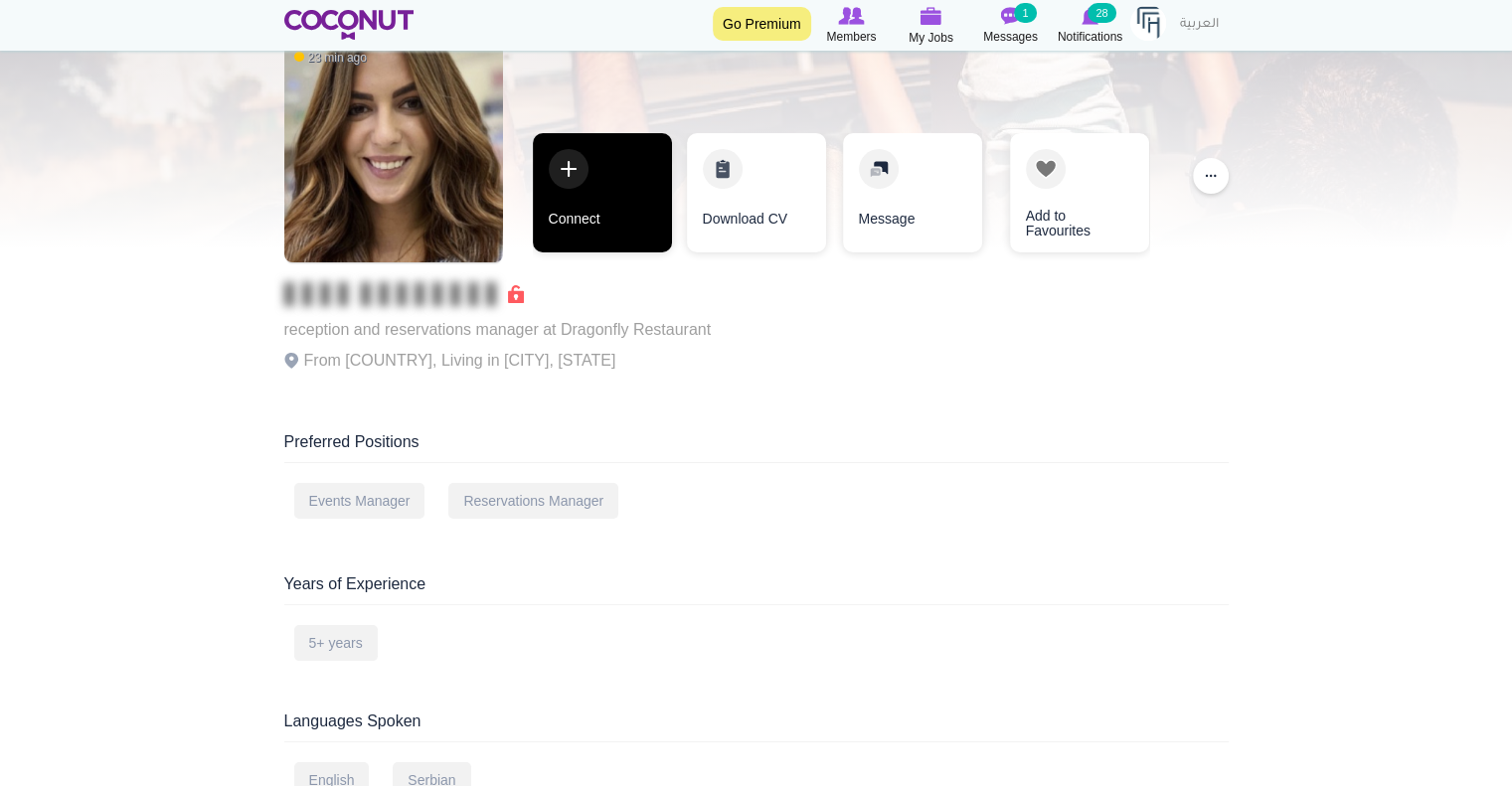 click on "Connect" at bounding box center [602, 193] 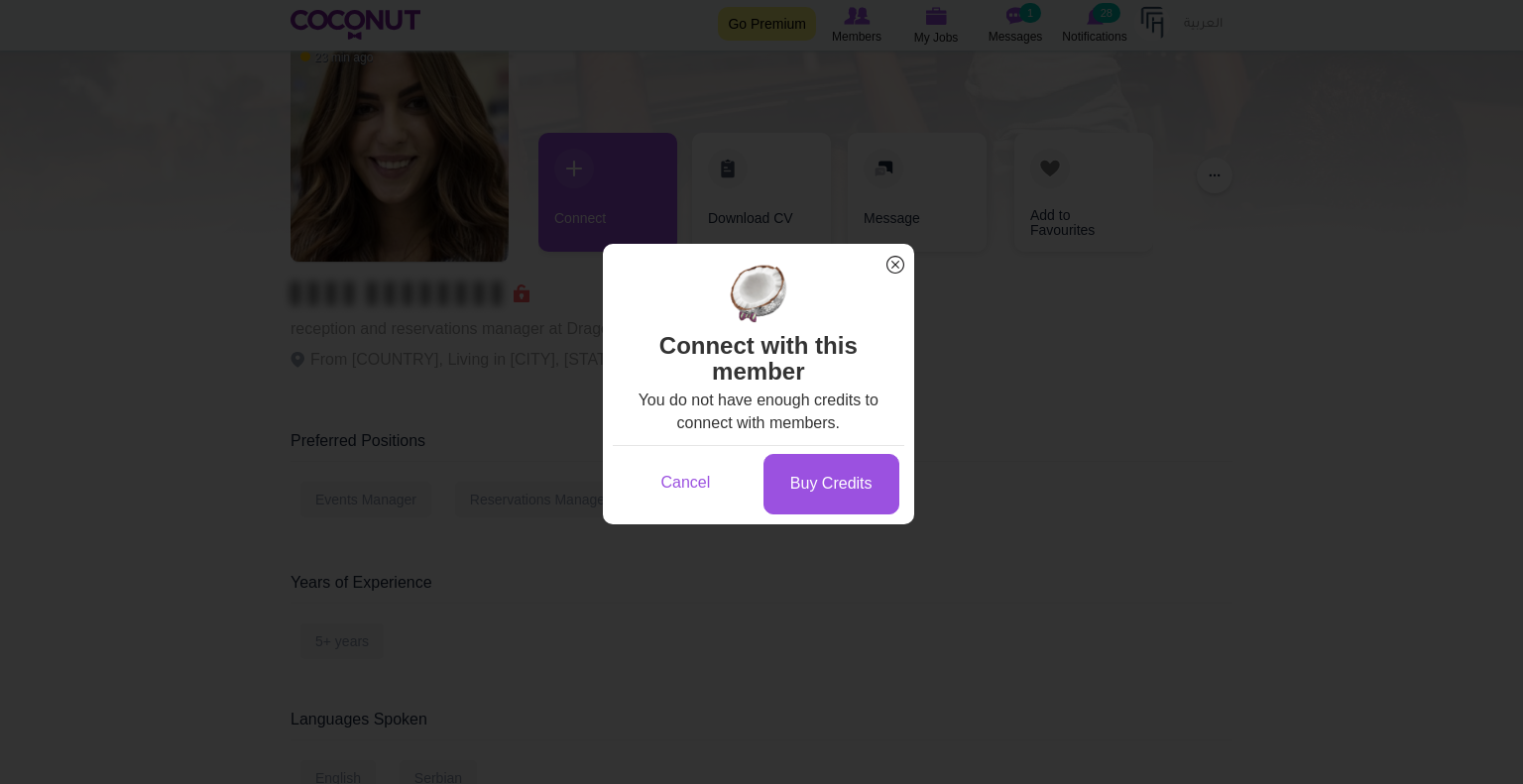 click on "x" at bounding box center [895, 265] 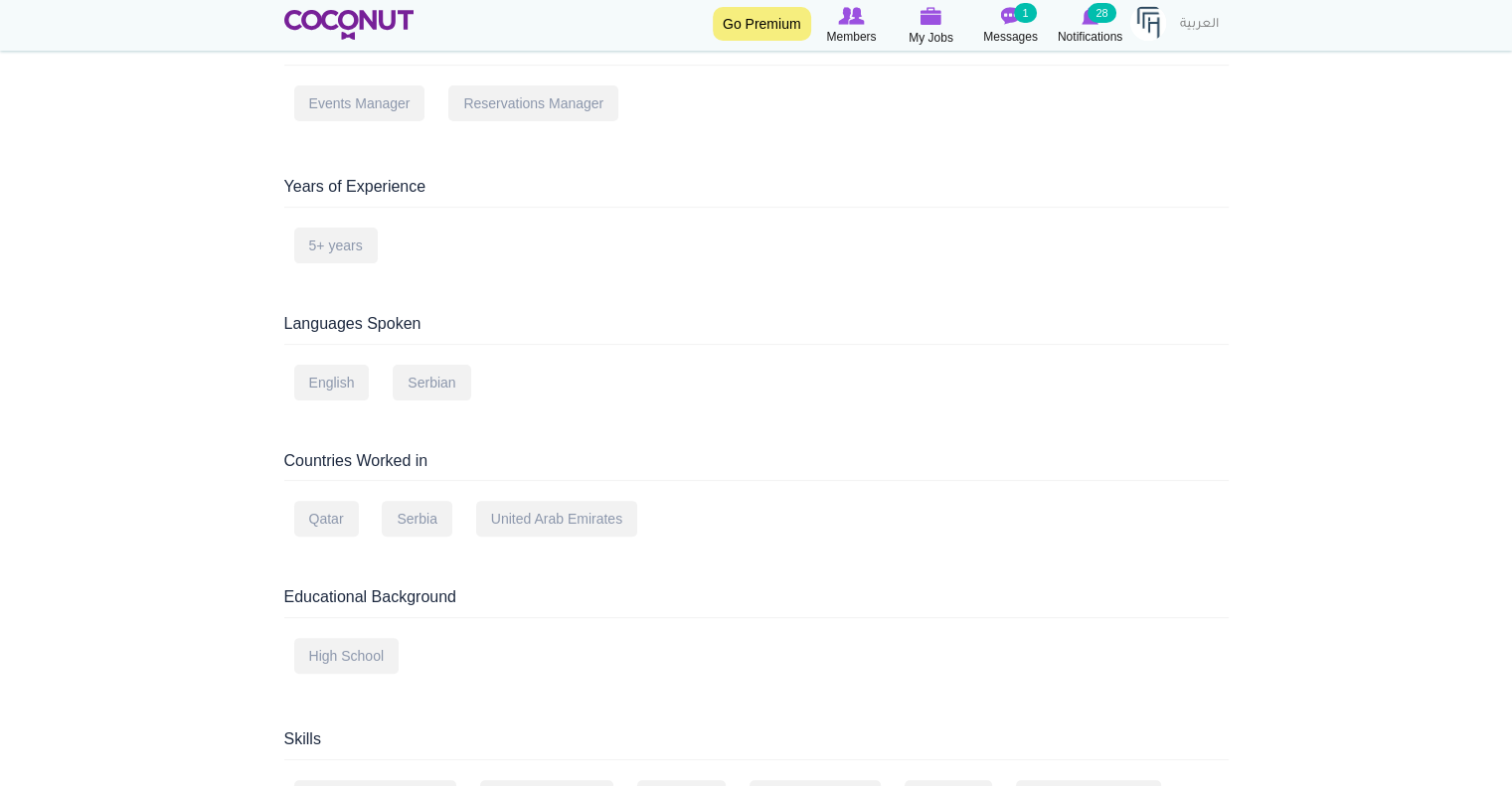 scroll, scrollTop: 0, scrollLeft: 0, axis: both 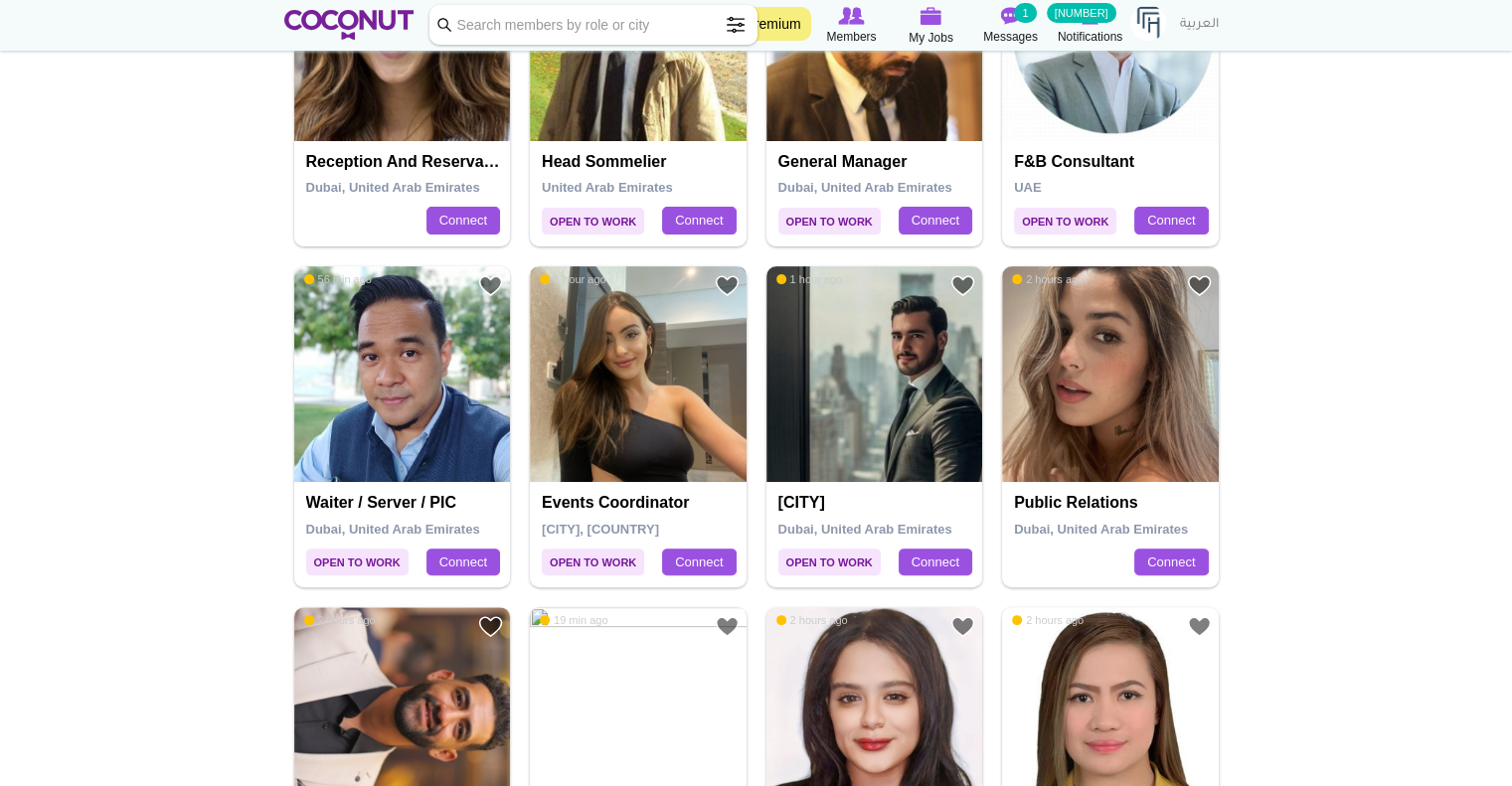 click at bounding box center [638, 375] 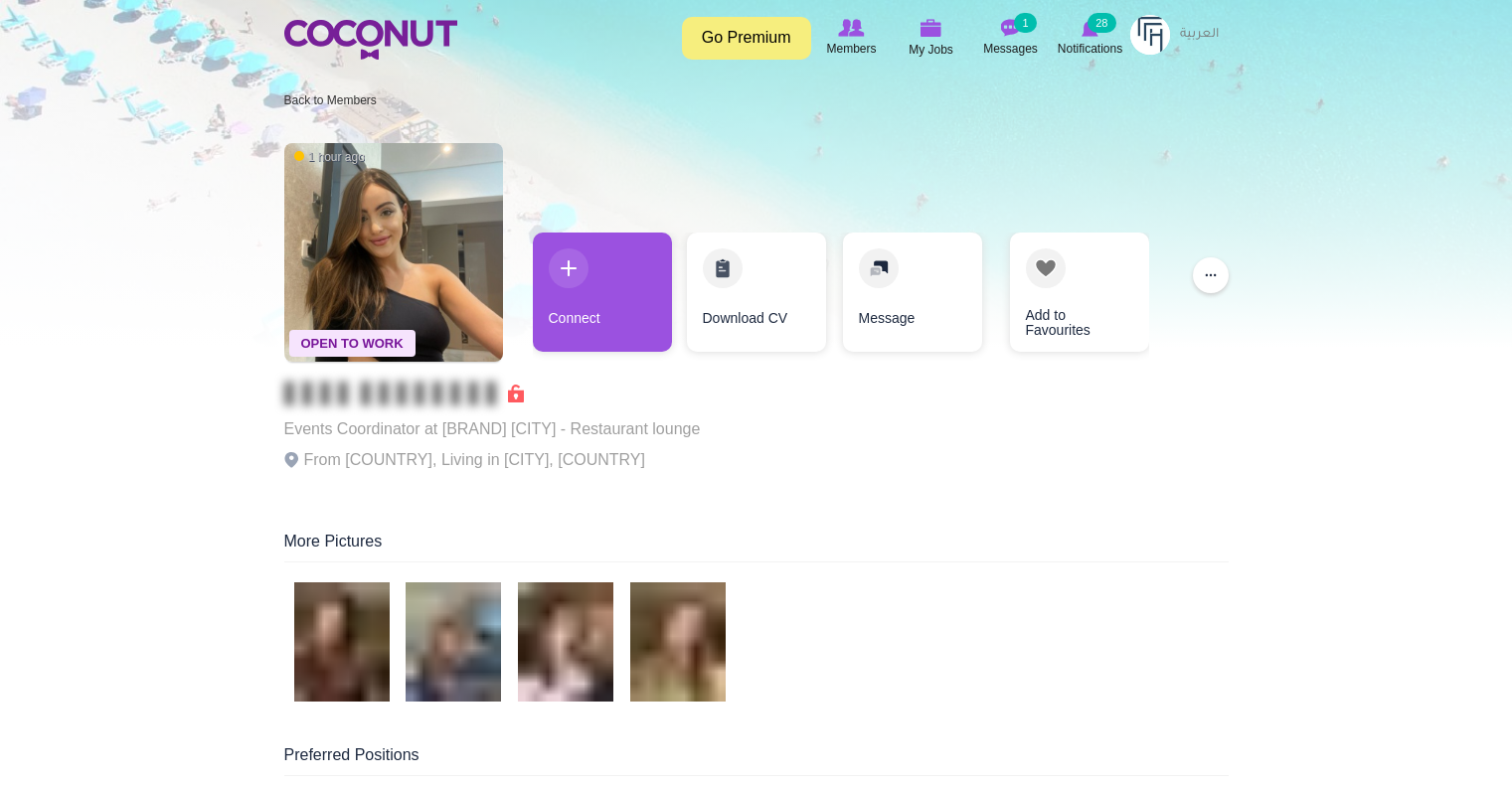 scroll, scrollTop: 0, scrollLeft: 0, axis: both 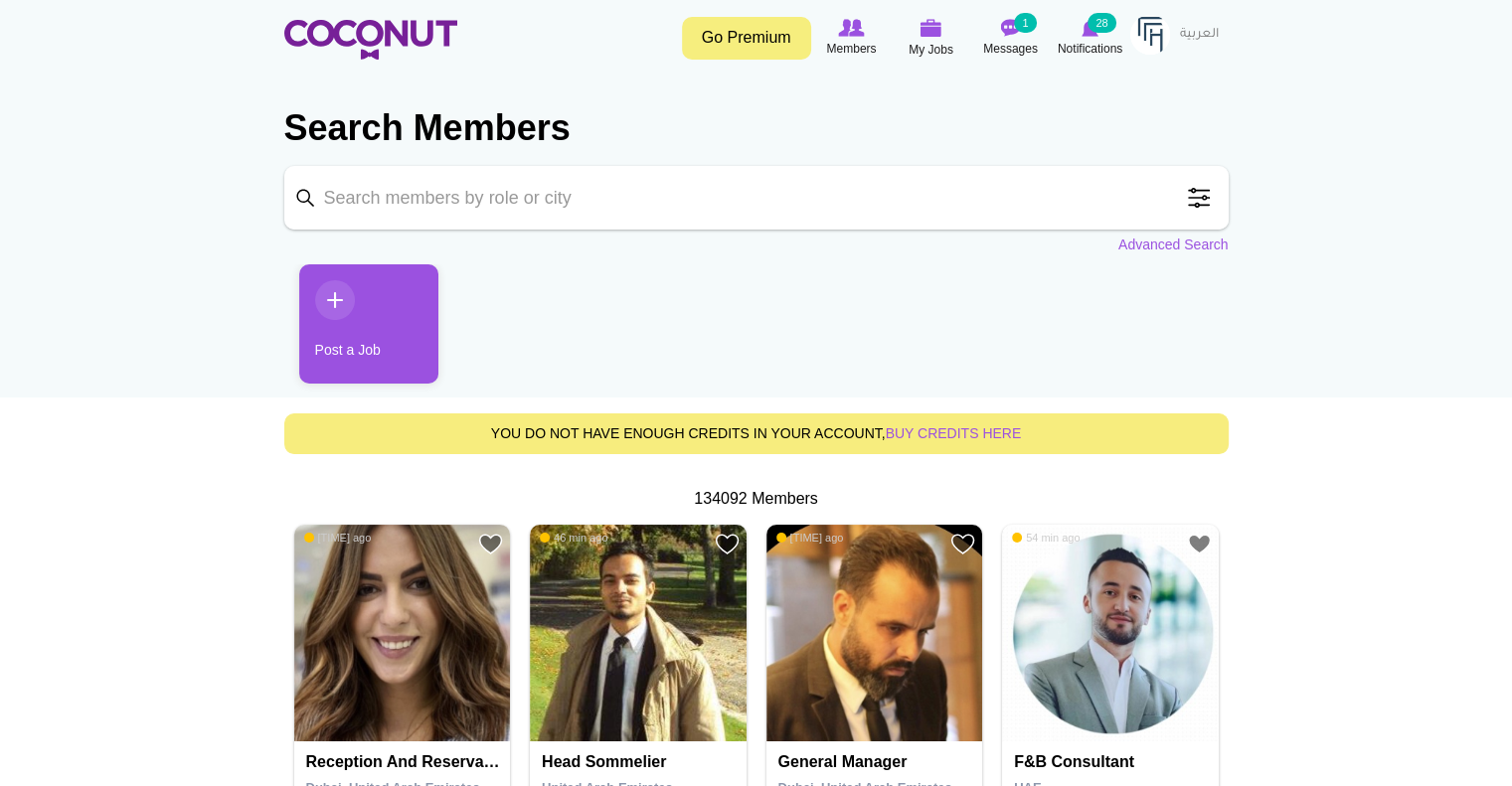 click at bounding box center (1199, 198) 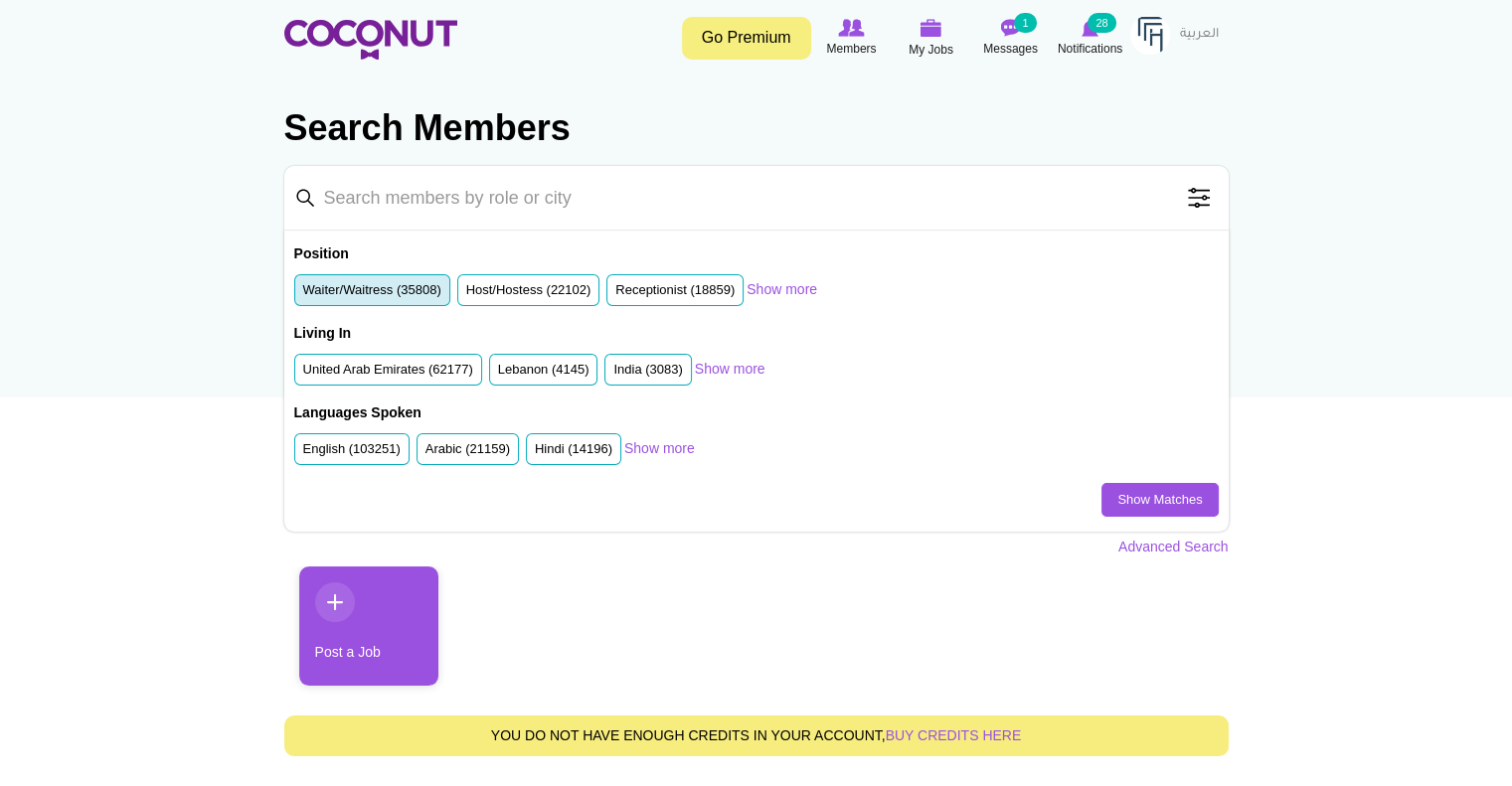 click on "Waiter/Waitress (35808)" at bounding box center (372, 290) 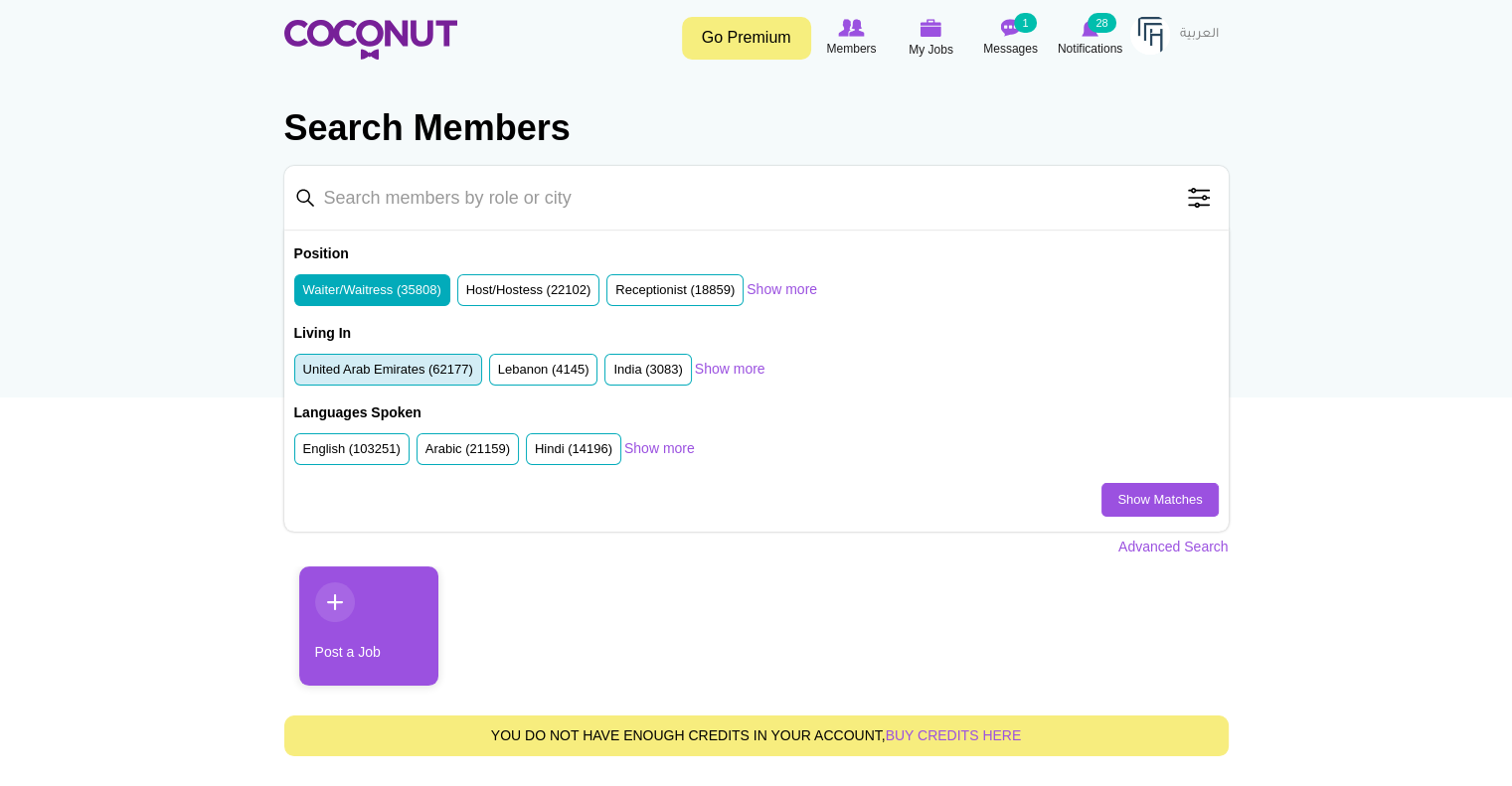 click on "United Arab Emirates (62177)" at bounding box center (388, 370) 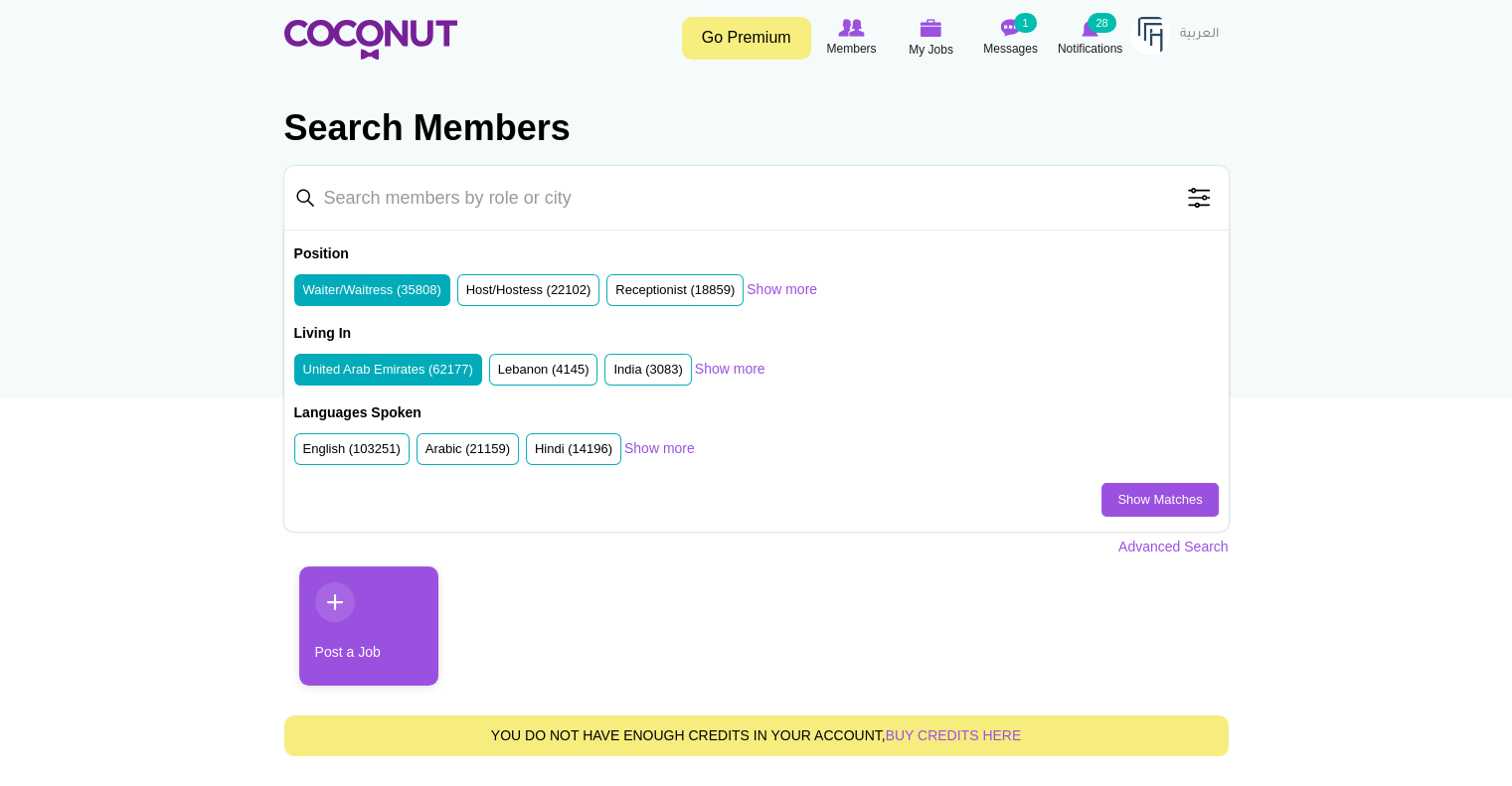 click at bounding box center [1199, 198] 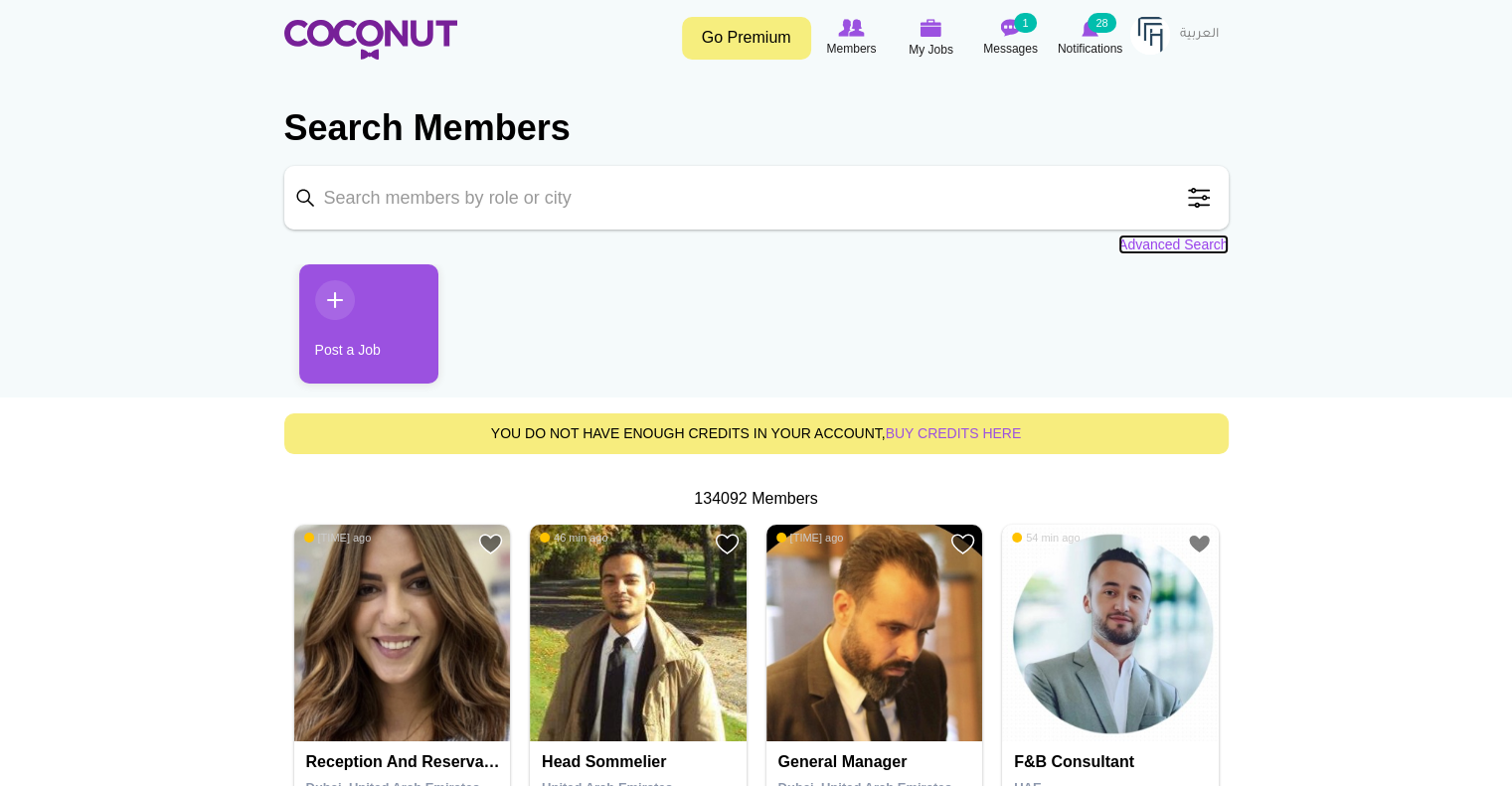 click on "Advanced Search" at bounding box center [1173, 244] 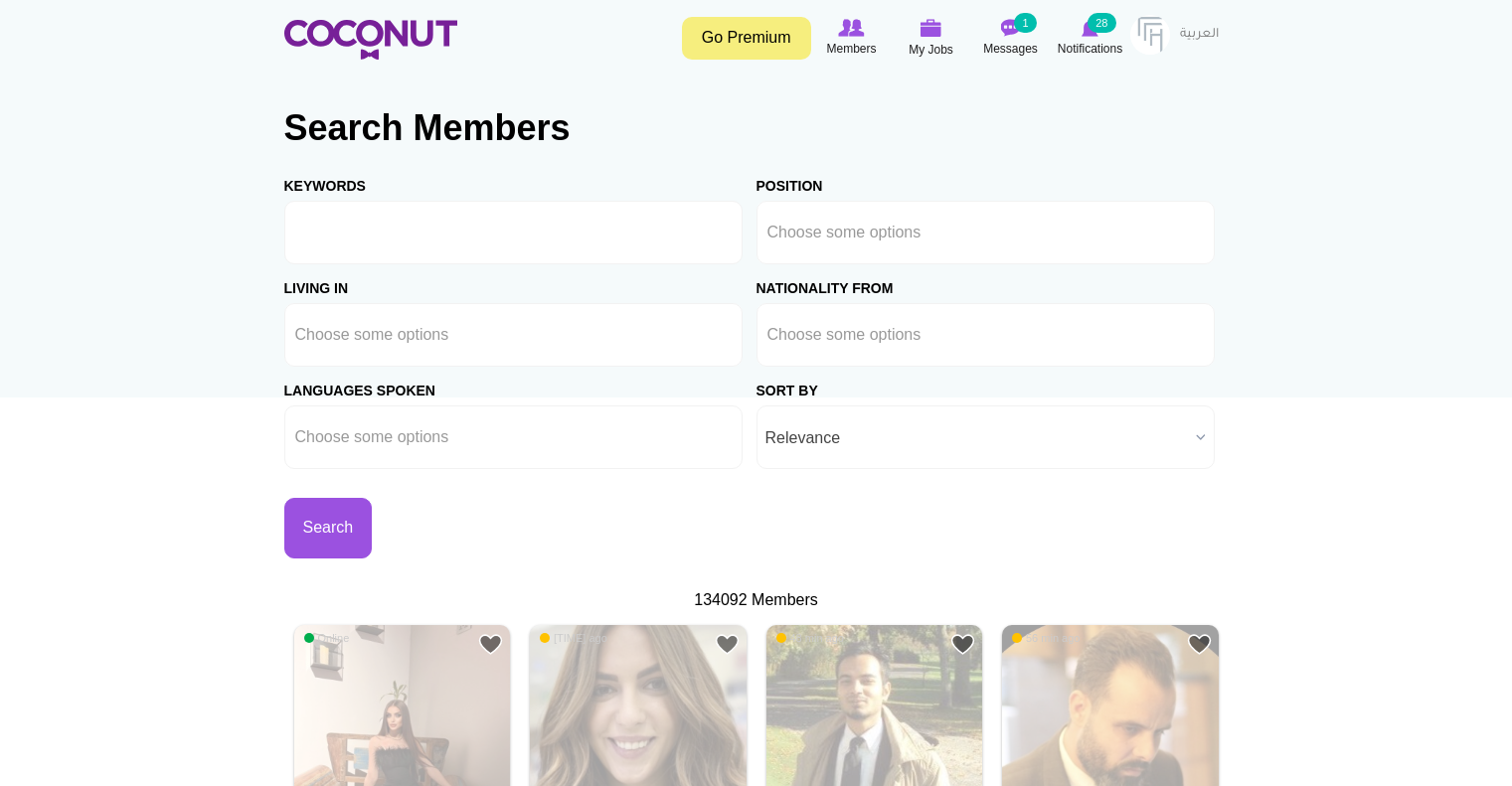 scroll, scrollTop: 0, scrollLeft: 0, axis: both 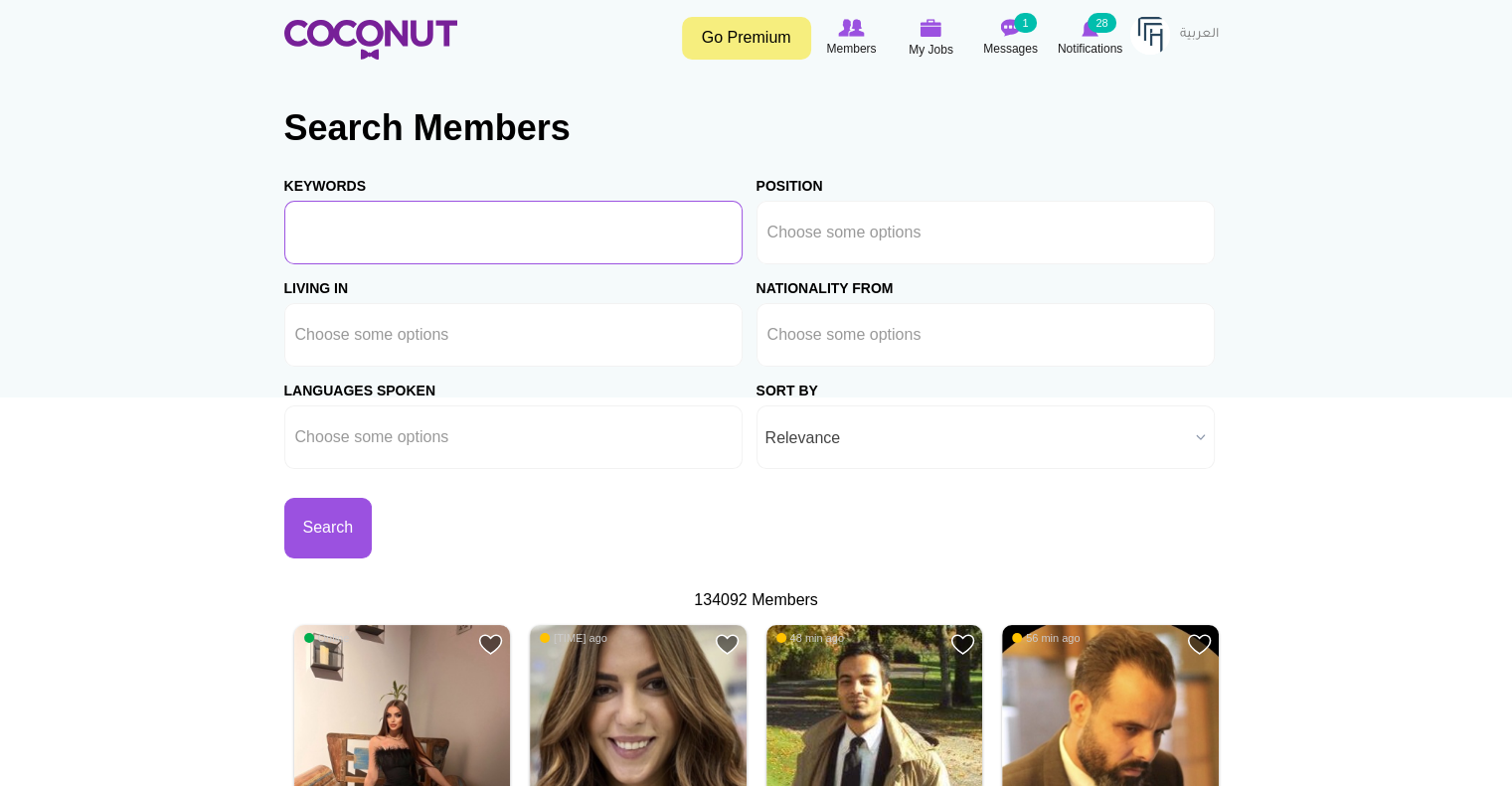 click on "Keywords" at bounding box center [513, 233] 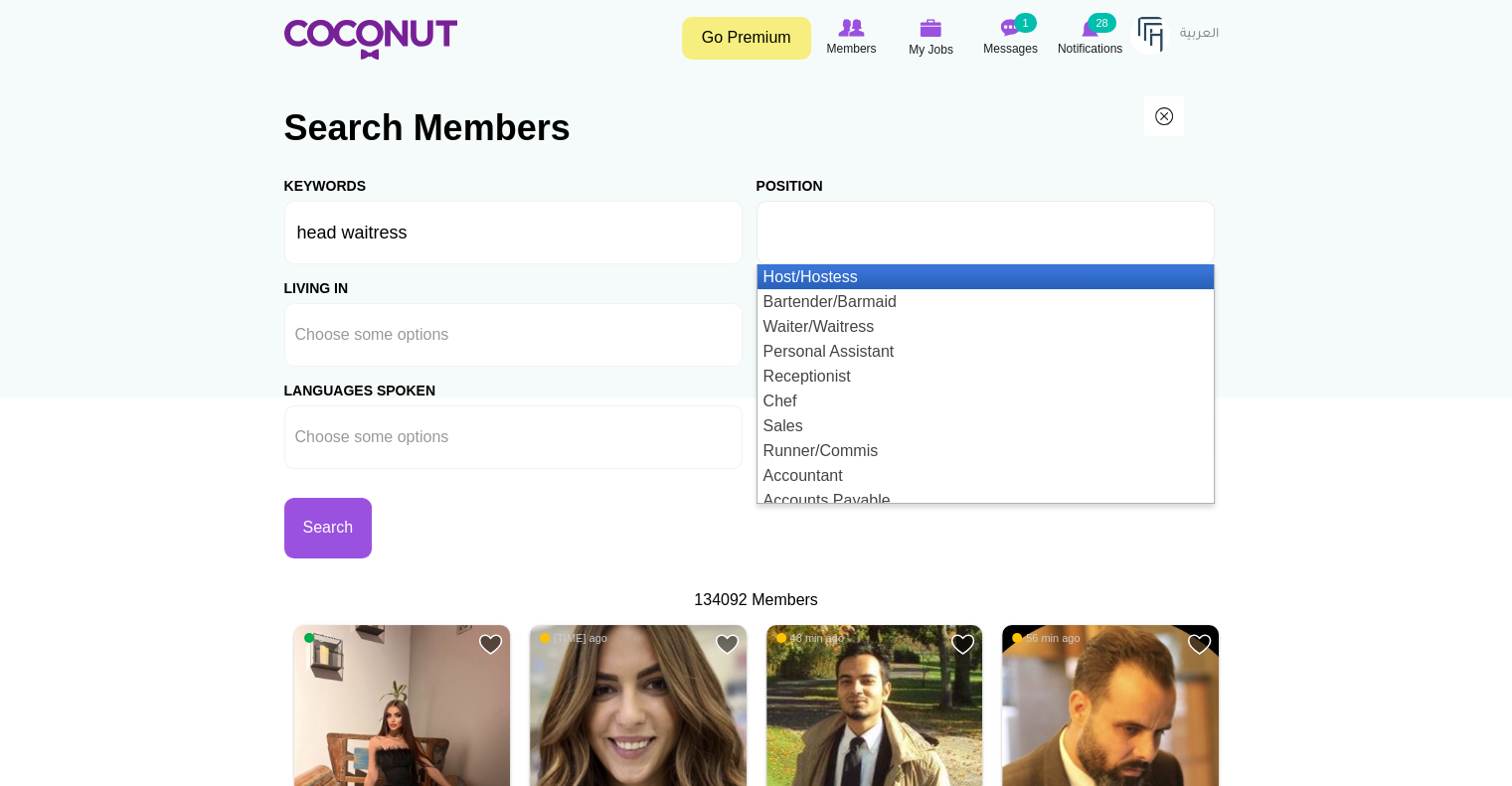 click at bounding box center [985, 233] 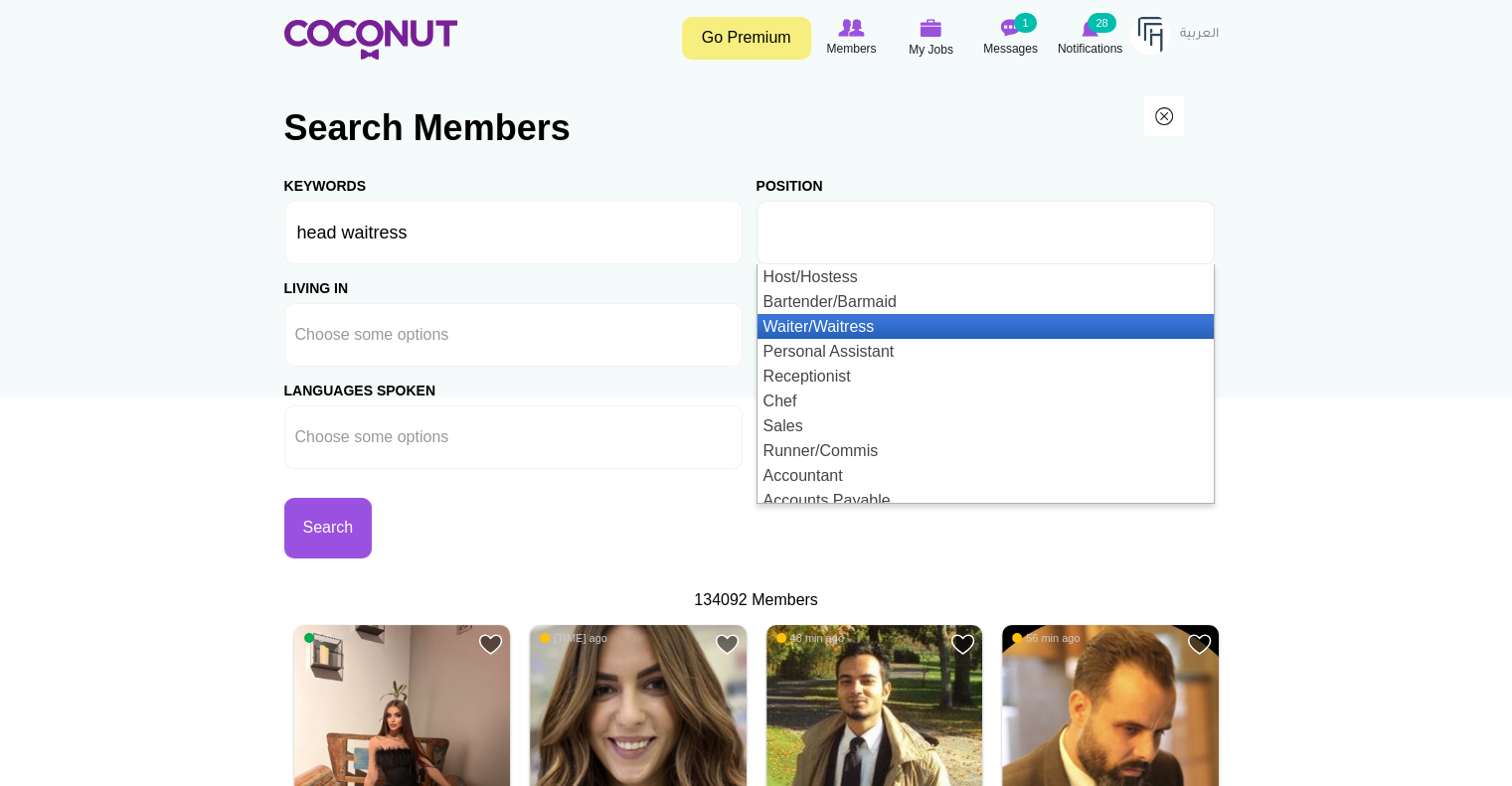 click on "Waiter/Waitress" at bounding box center (985, 326) 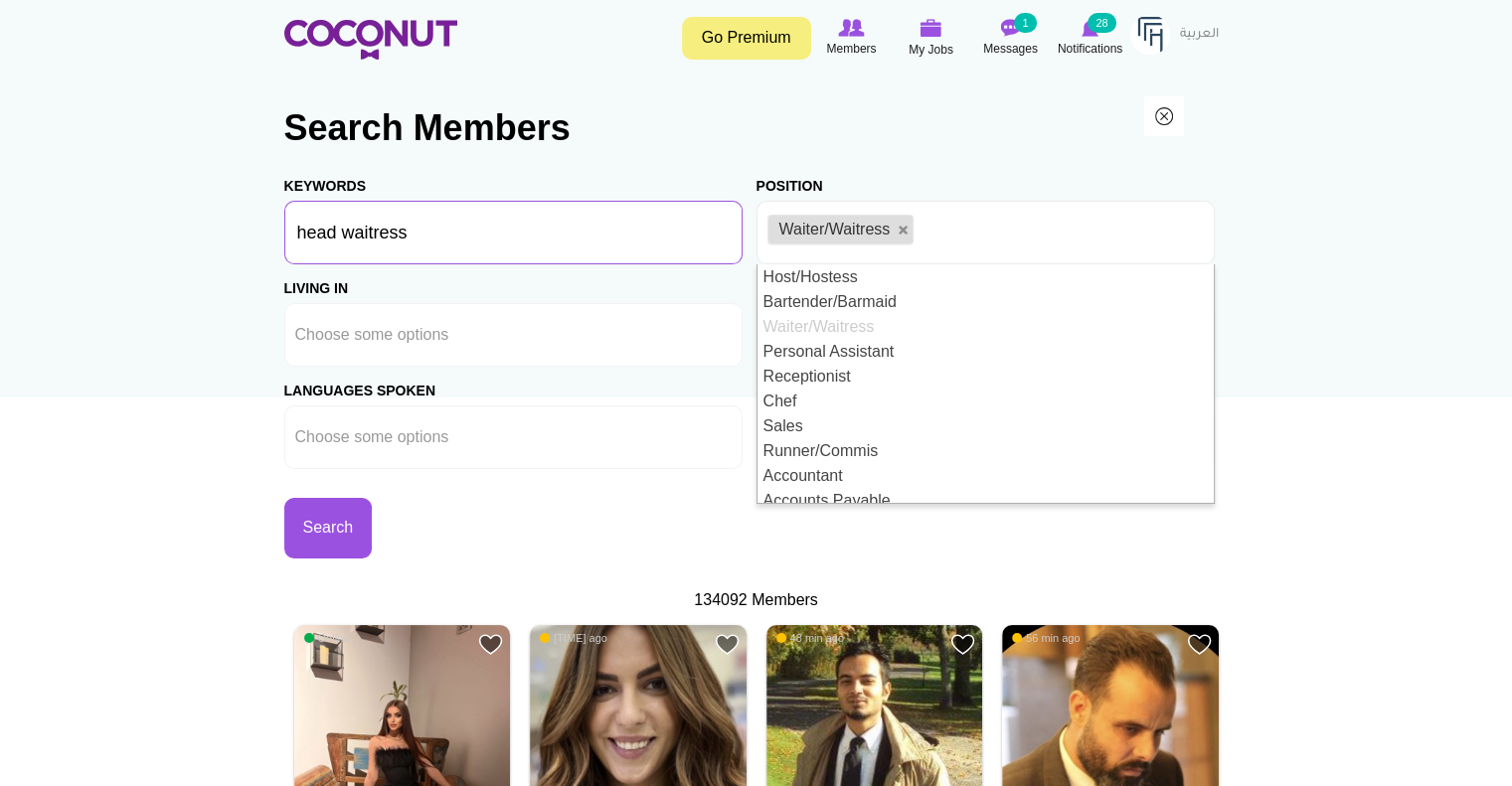 drag, startPoint x: 469, startPoint y: 250, endPoint x: 421, endPoint y: 247, distance: 48.09366 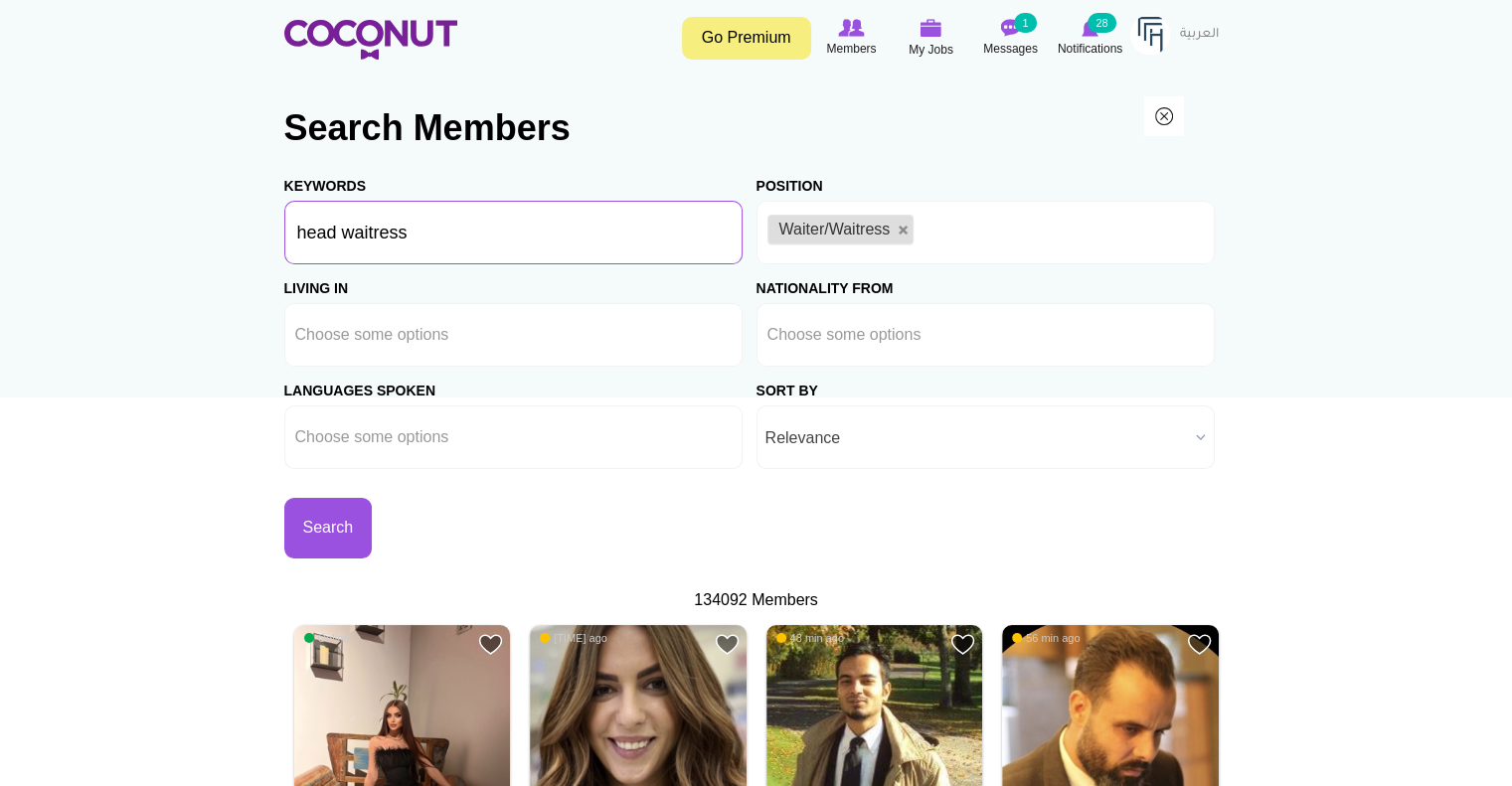 drag, startPoint x: 342, startPoint y: 234, endPoint x: 238, endPoint y: 232, distance: 104.01923 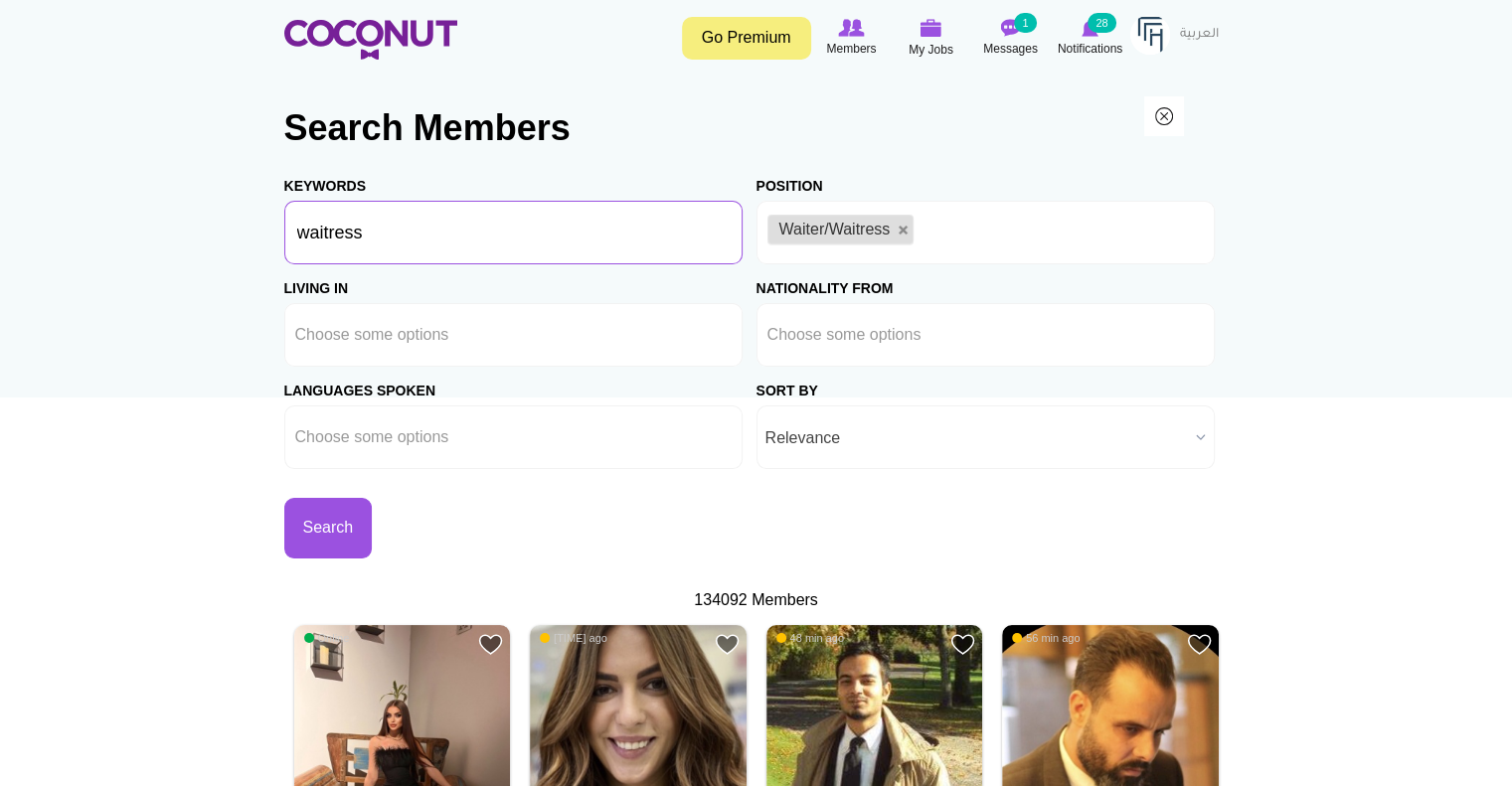 type on "waitress" 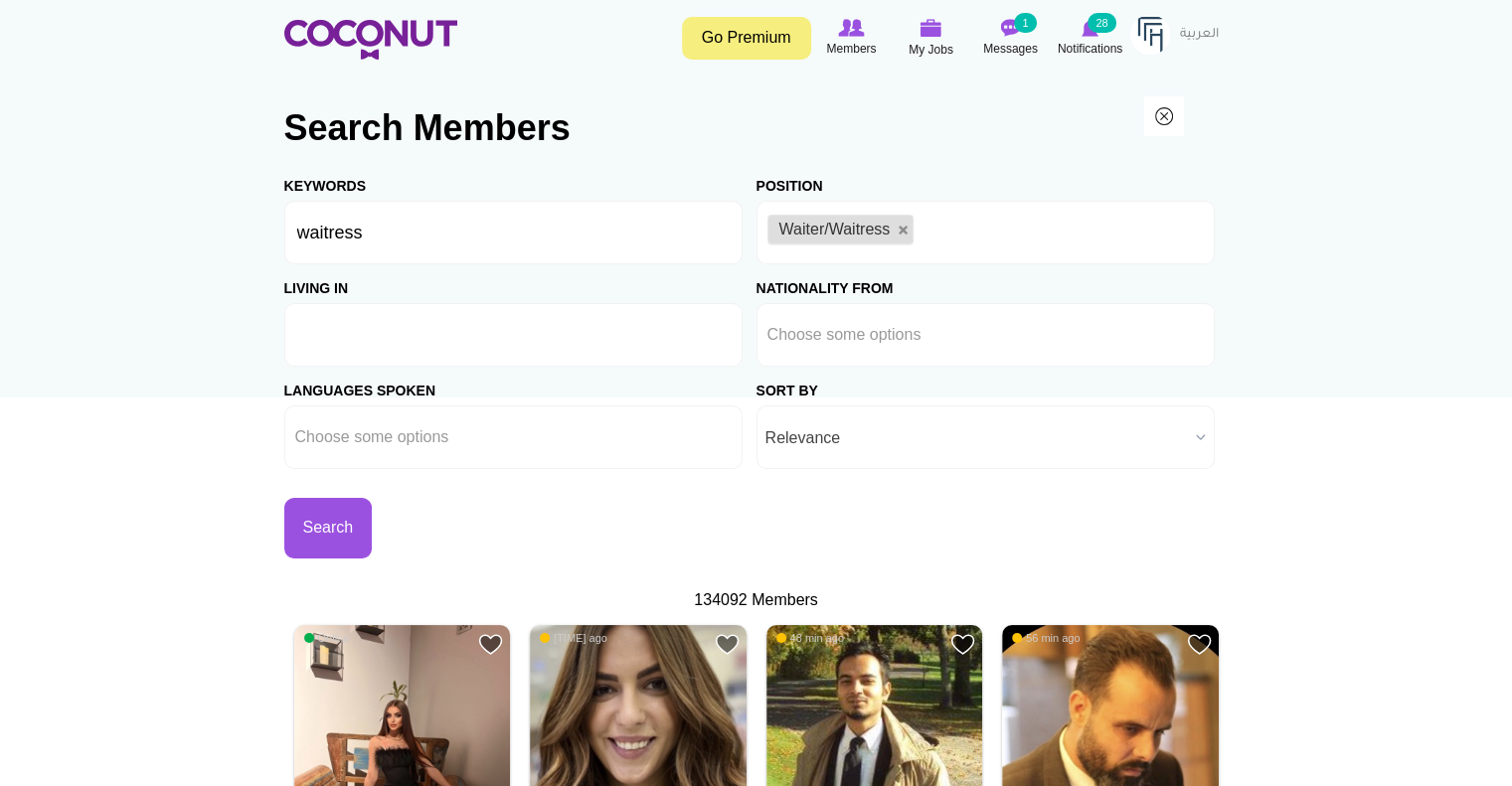 click at bounding box center (385, 335) 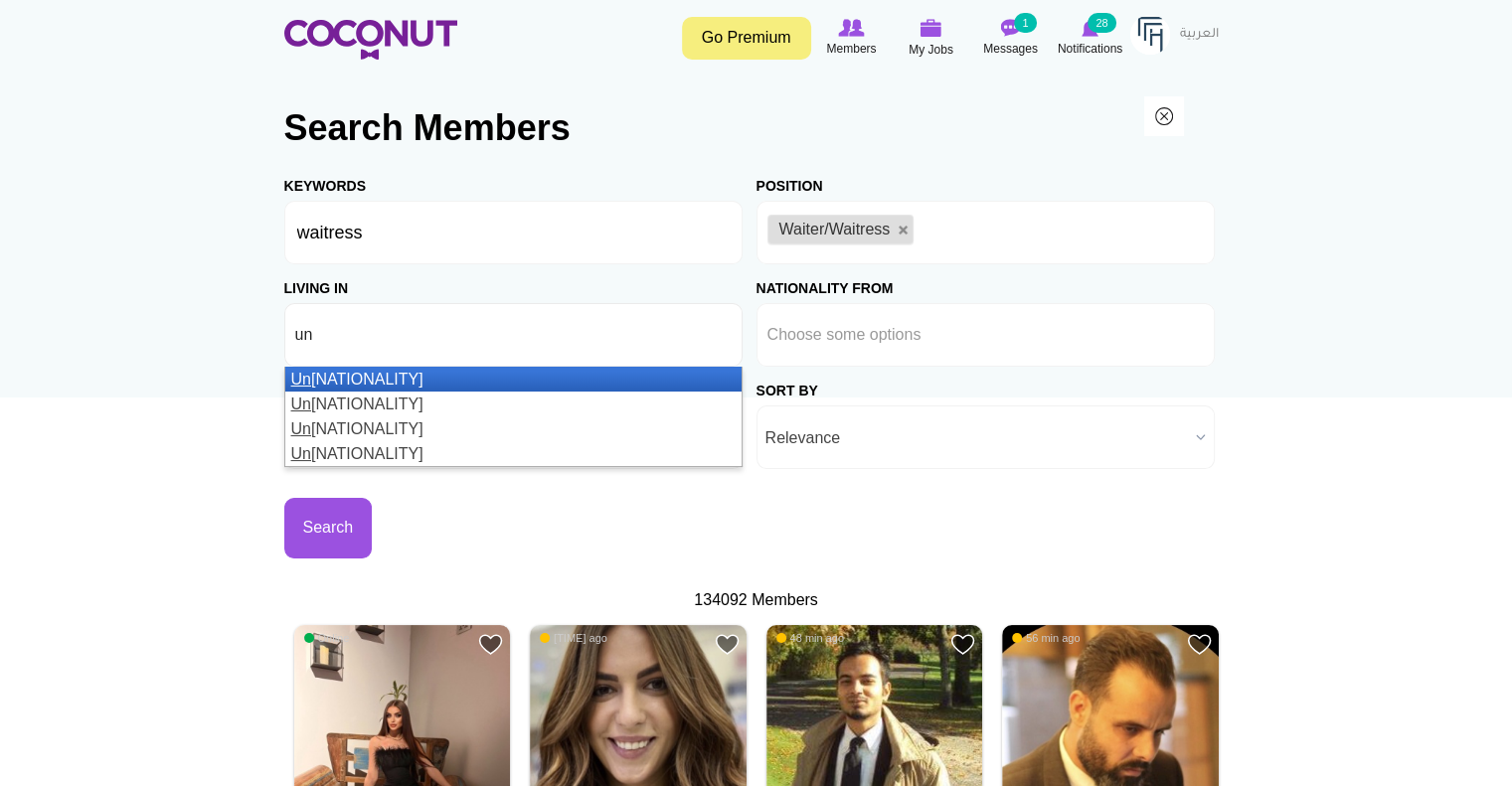 type on "un" 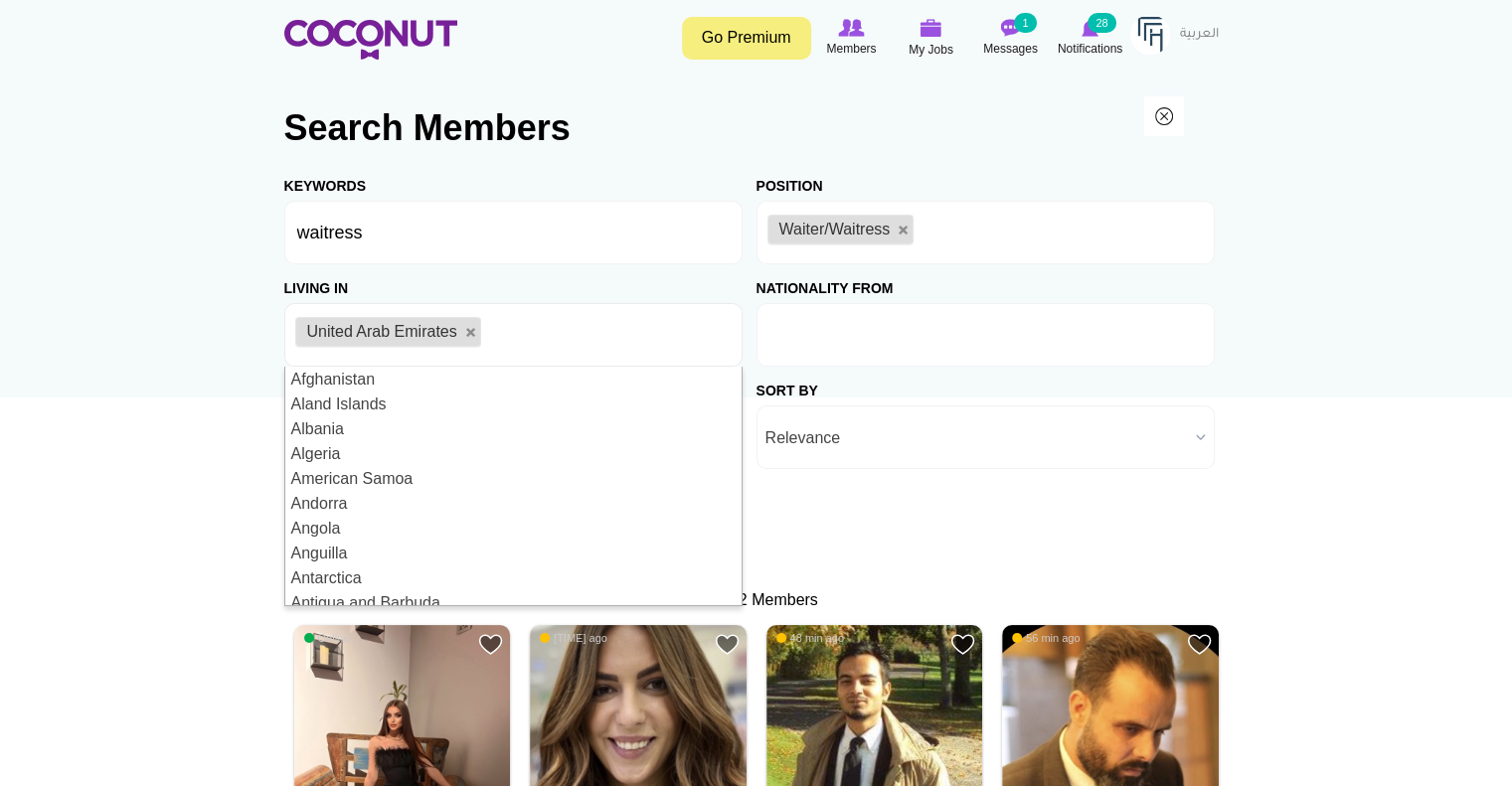 click at bounding box center [857, 335] 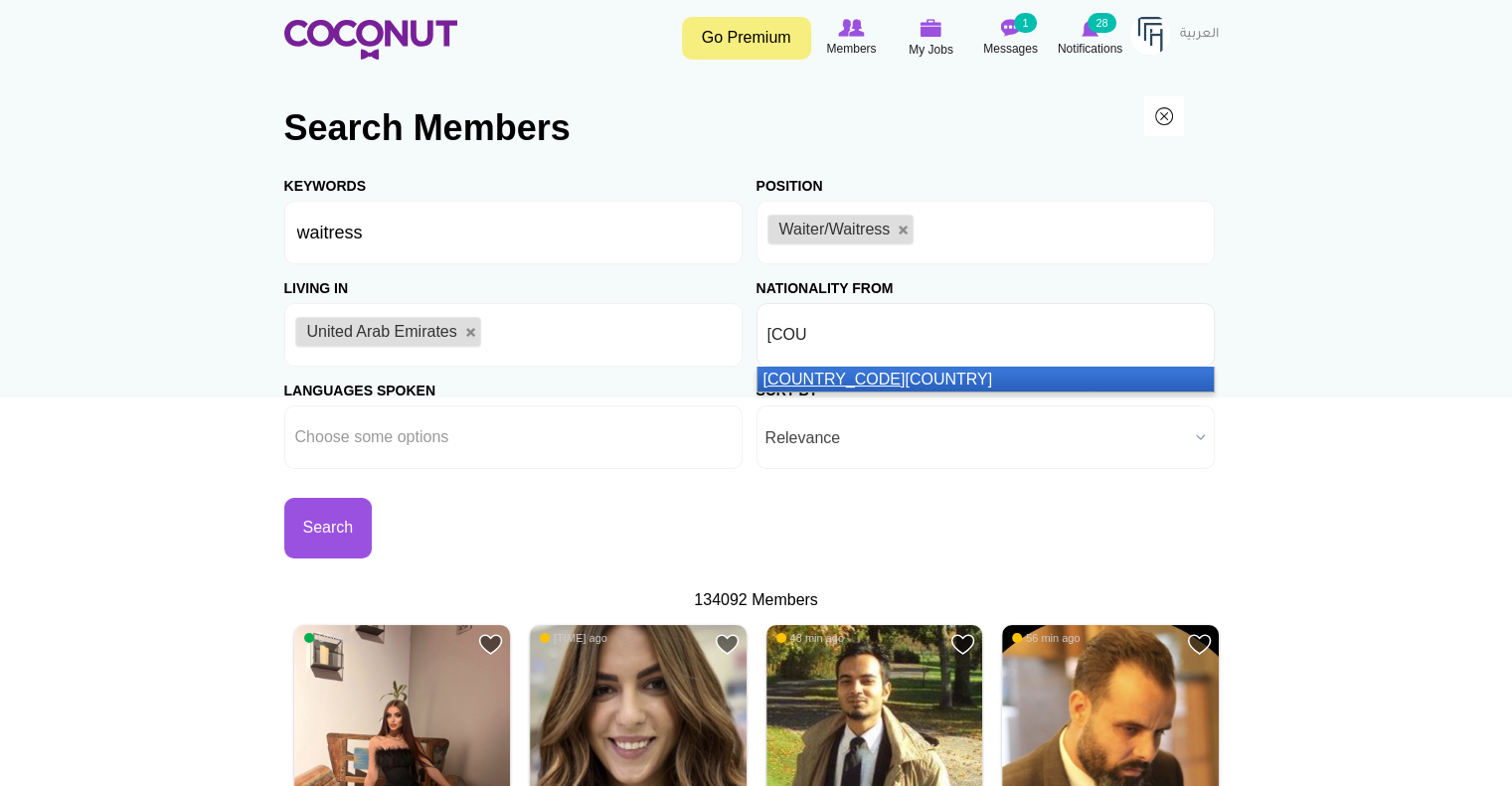 type on "ru" 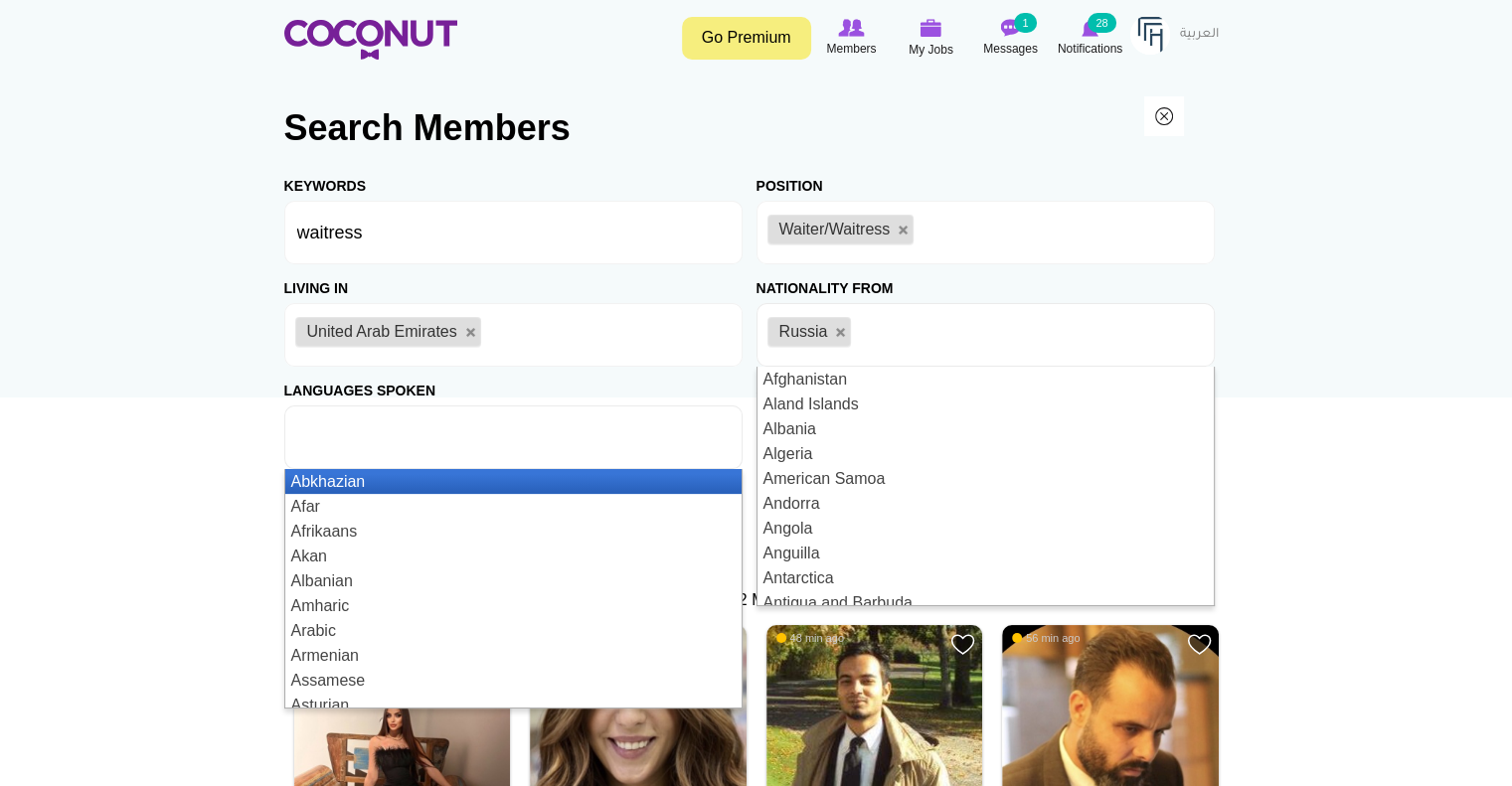 click at bounding box center [513, 437] 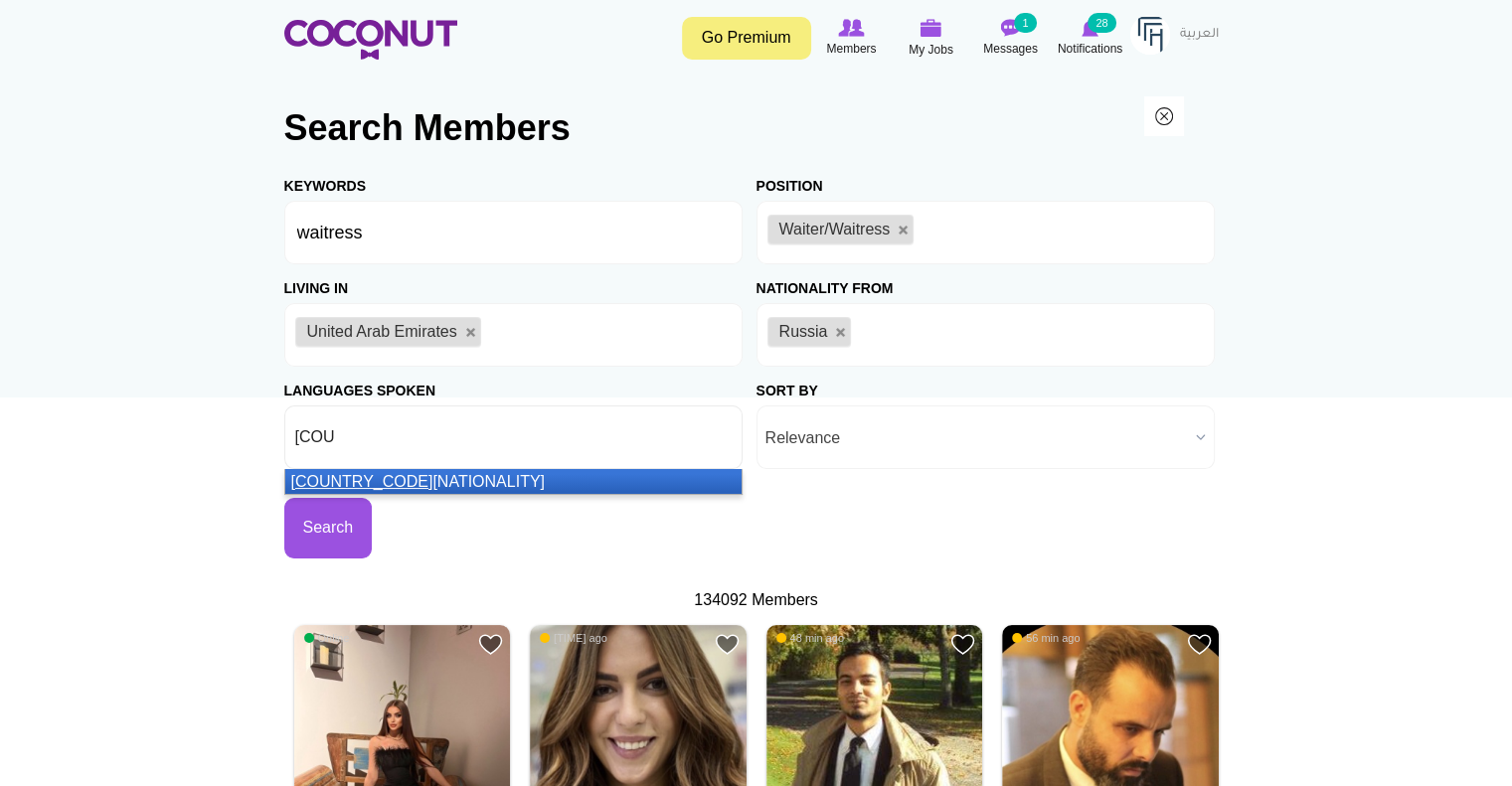 type on "ru" 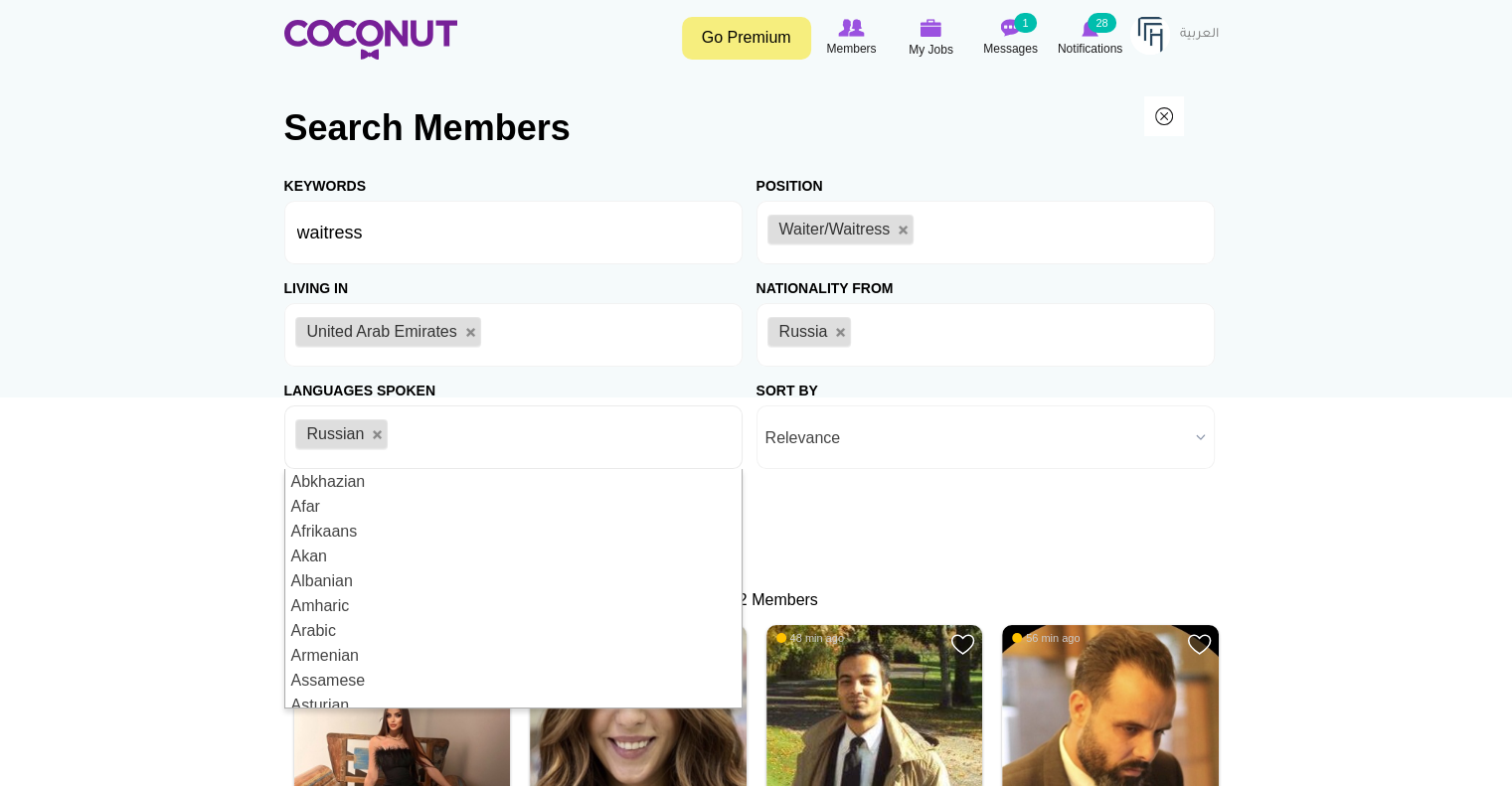 click on "Keywords
waitress
Position
Host/Hostess Bartender/Barmaid Waiter/Waitress Personal Assistant Receptionist Chef Sales Runner/Commis Accountant Accounts Payable Administrations Assistant Club Manager Assistant Door Manager Assistant General Manager Assistant Reservation Manager Assistant Restaurant Manager Bar Back Bar Manager Bar Supervisor Barista Brand ambassador Beverage Manager Butler Cabin Crew Cashier Chef de partie Club Manager Cocktail Waiter/Waitress Concierge Customer Service Dancer Demi Chef De Partie Director of Recruitment DJ Door Manager Driver Entertainer Entertainment Director Events Coordinator Events Manager Executive Chef F & B Director F & B Manager Fitness Trainer Floor Manager Floor Supervisor Front Of The House Manager General Manager Guest Relations Agent Guest Relations Manager" at bounding box center [756, 360] 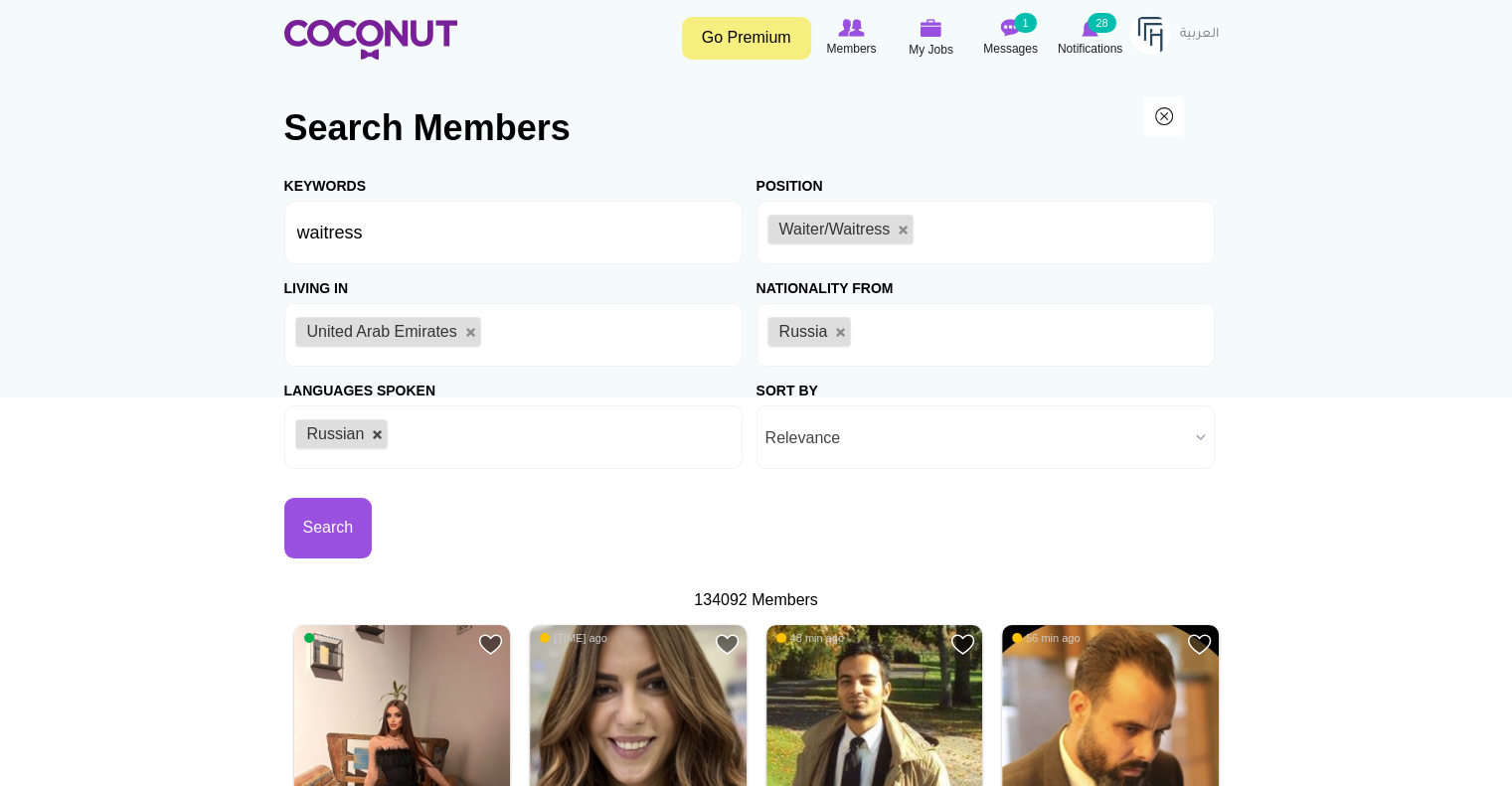 click at bounding box center (378, 435) 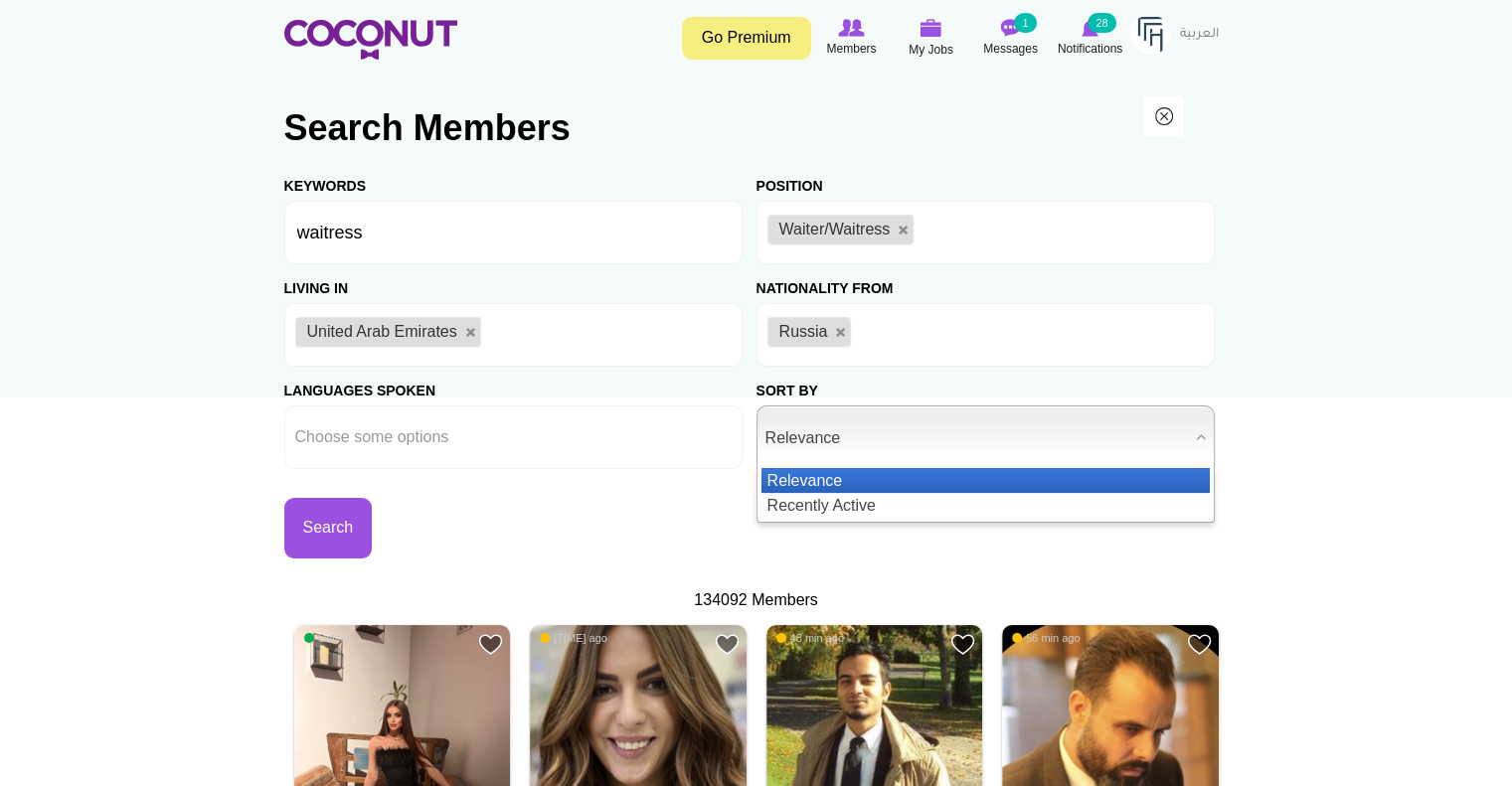 click on "Relevance" at bounding box center [976, 438] 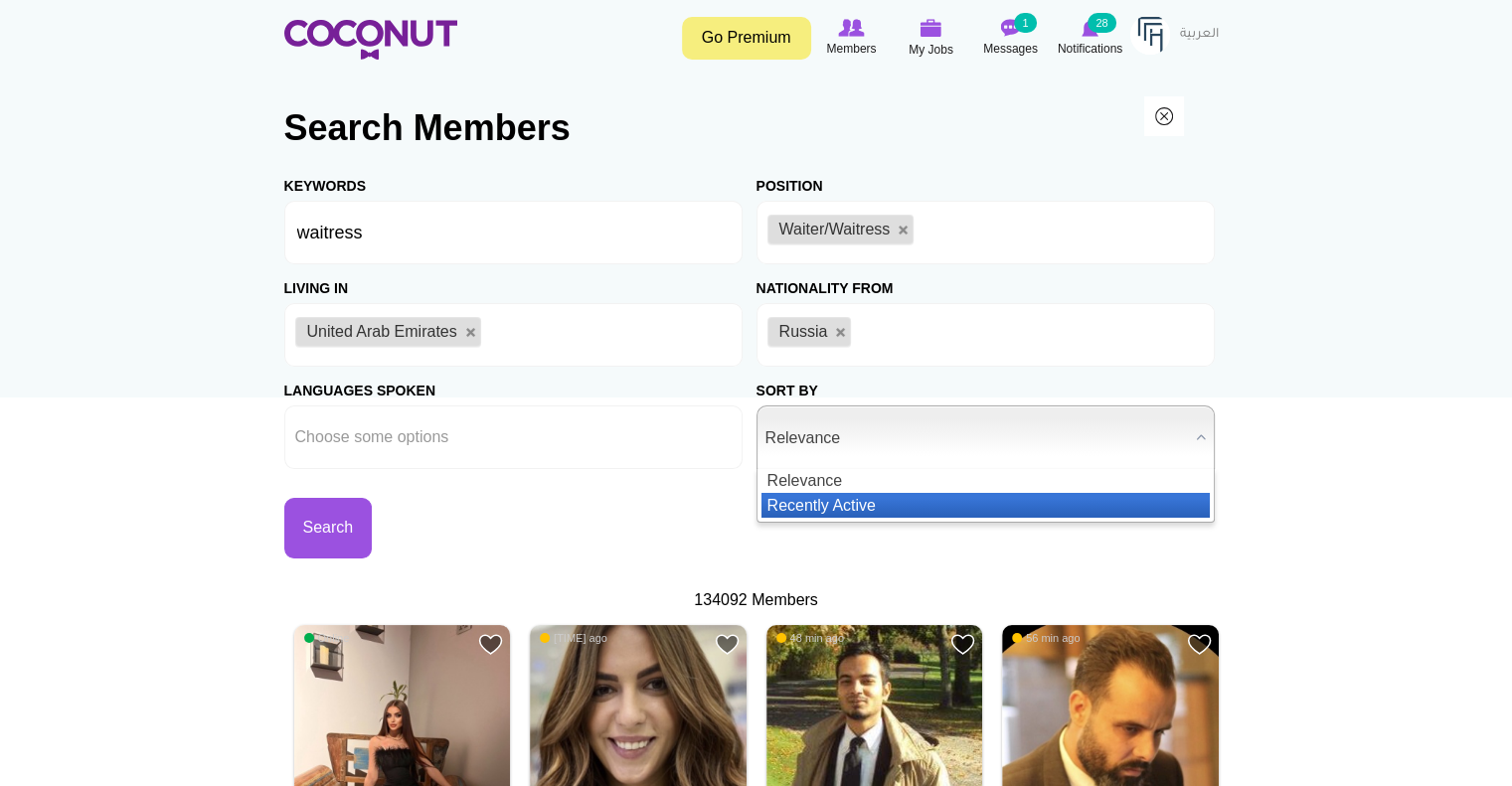 click on "Recently Active" at bounding box center [985, 505] 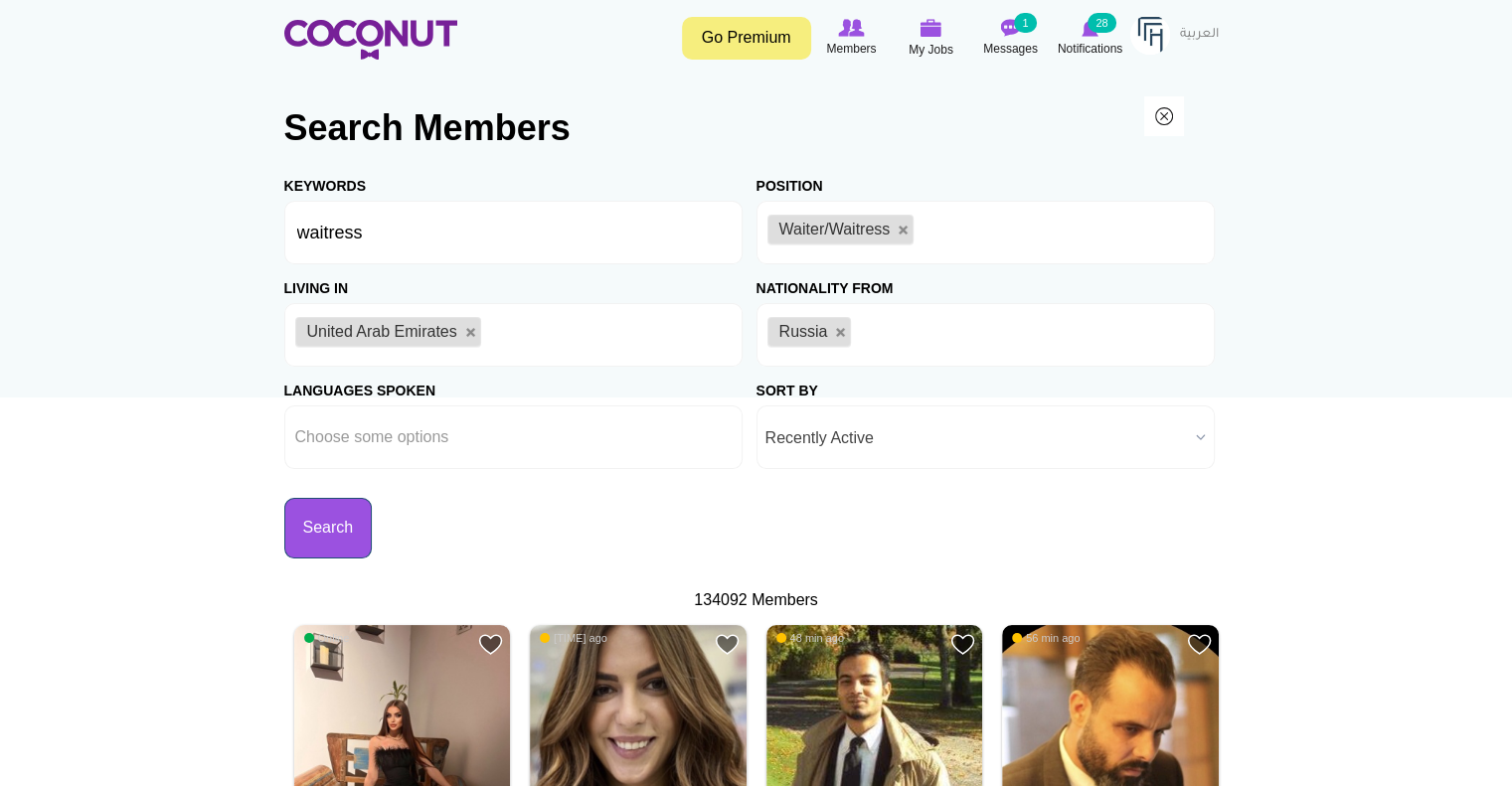 click on "Search" at bounding box center [328, 528] 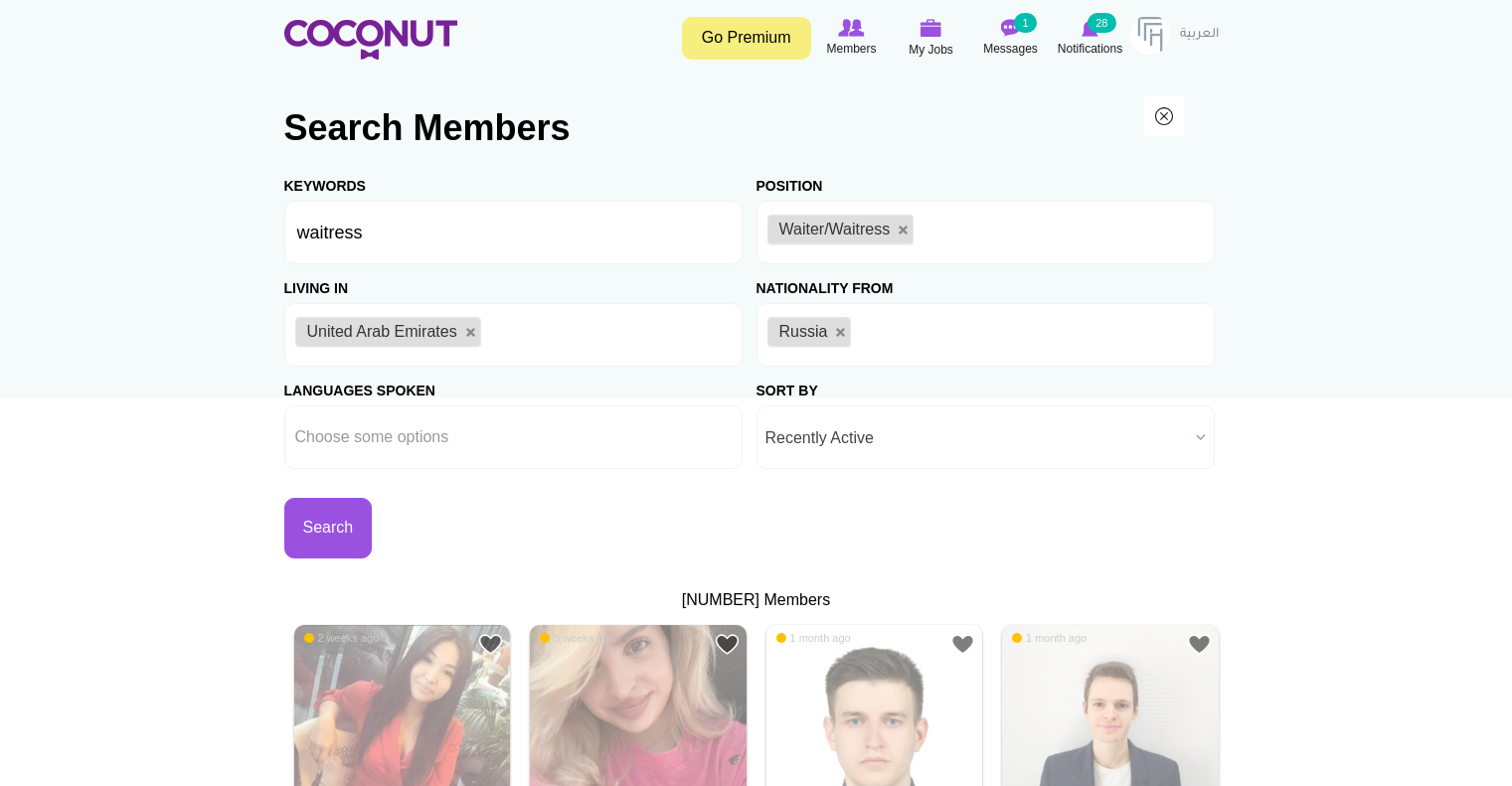 scroll, scrollTop: 0, scrollLeft: 0, axis: both 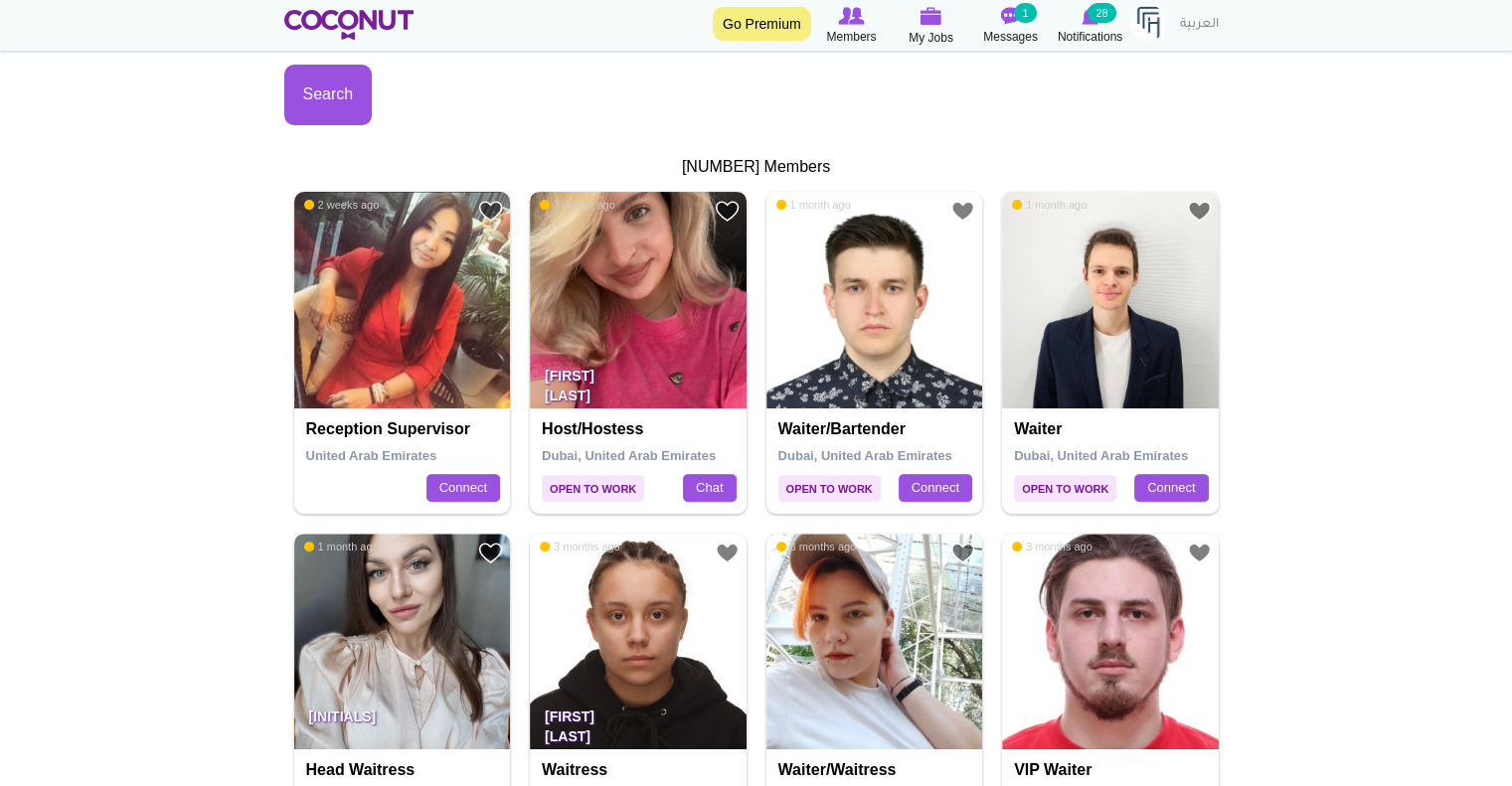 click at bounding box center (638, 300) 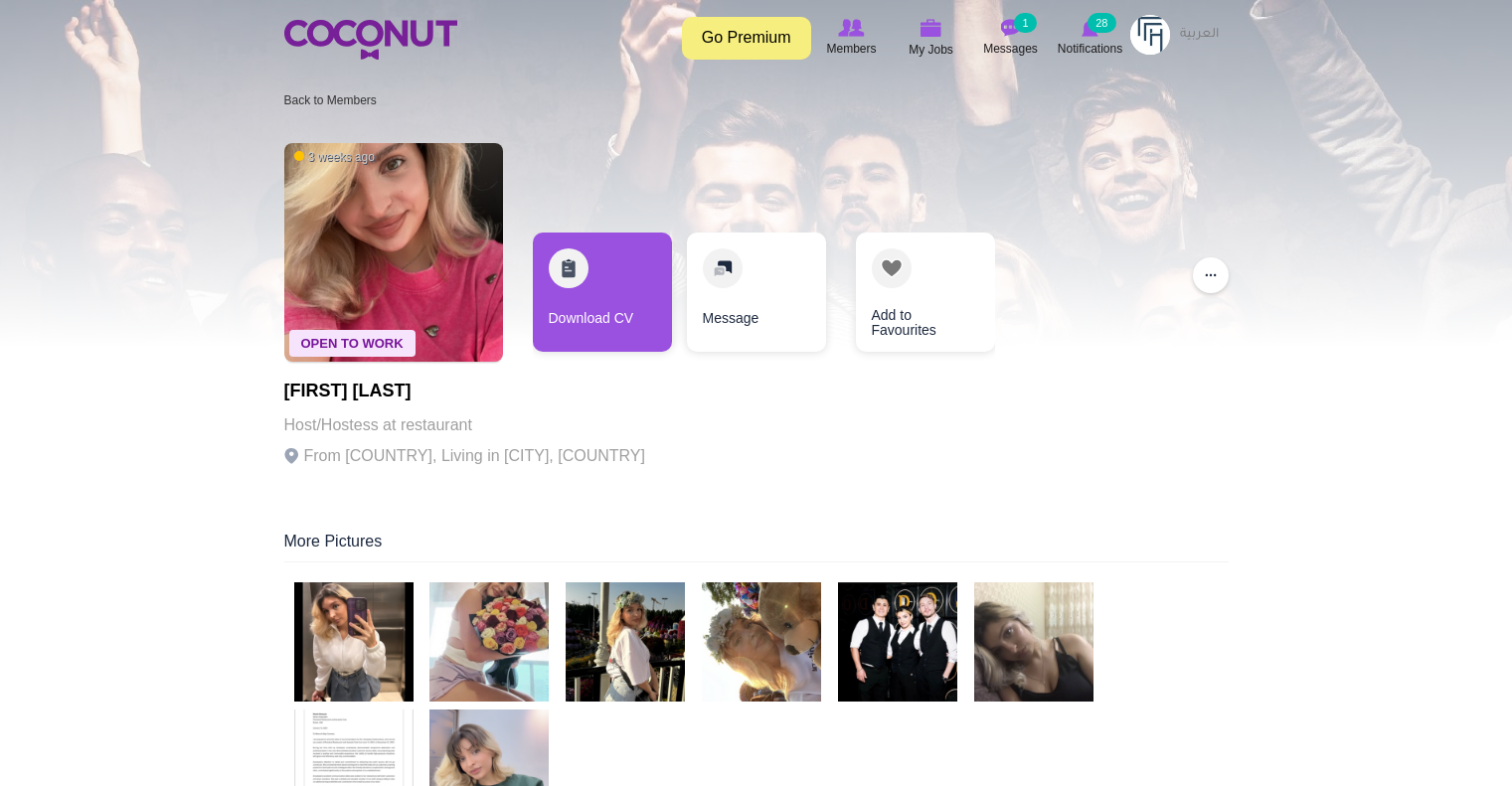 scroll, scrollTop: 0, scrollLeft: 0, axis: both 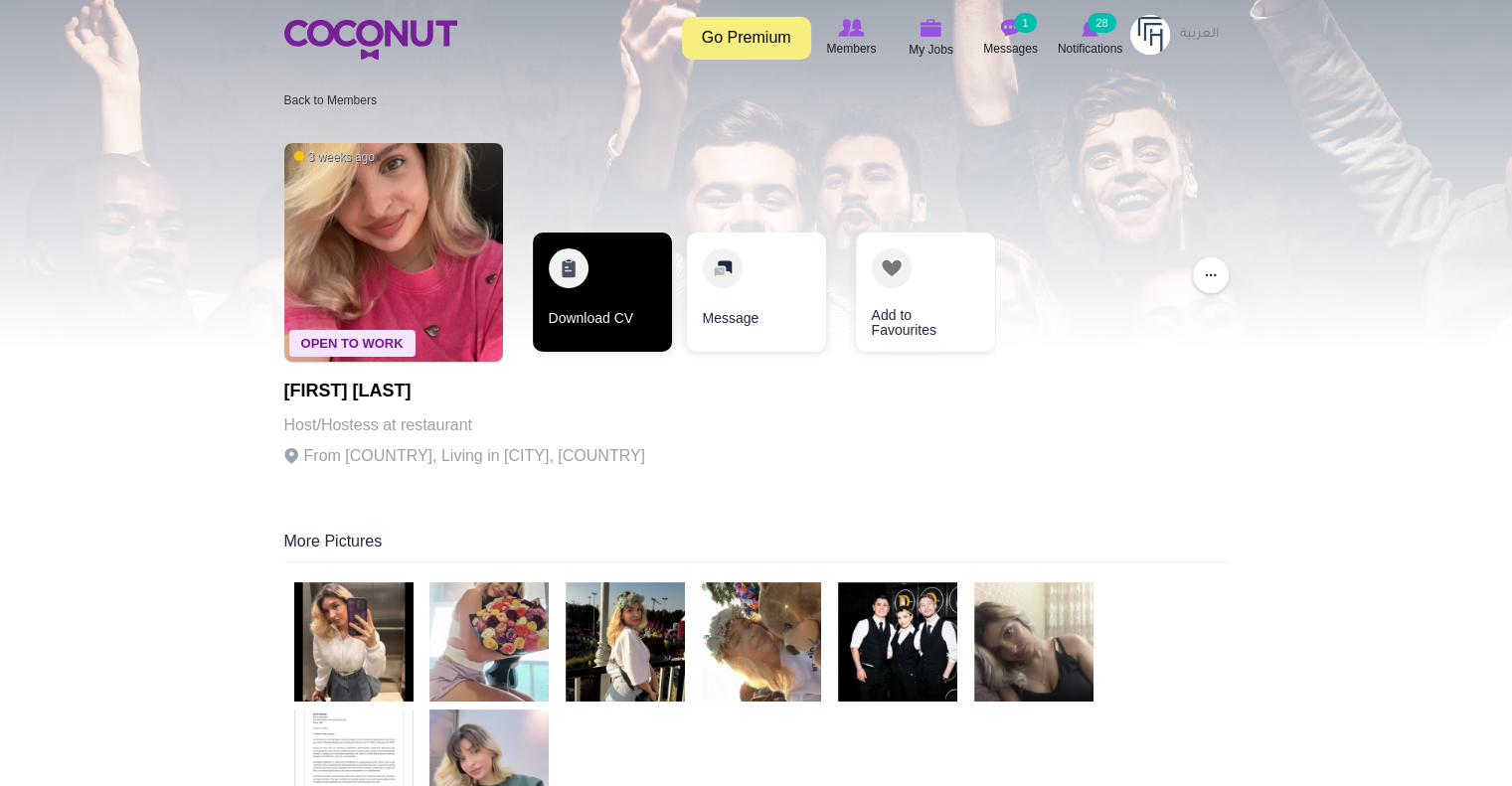 click on "Download CV" at bounding box center (602, 292) 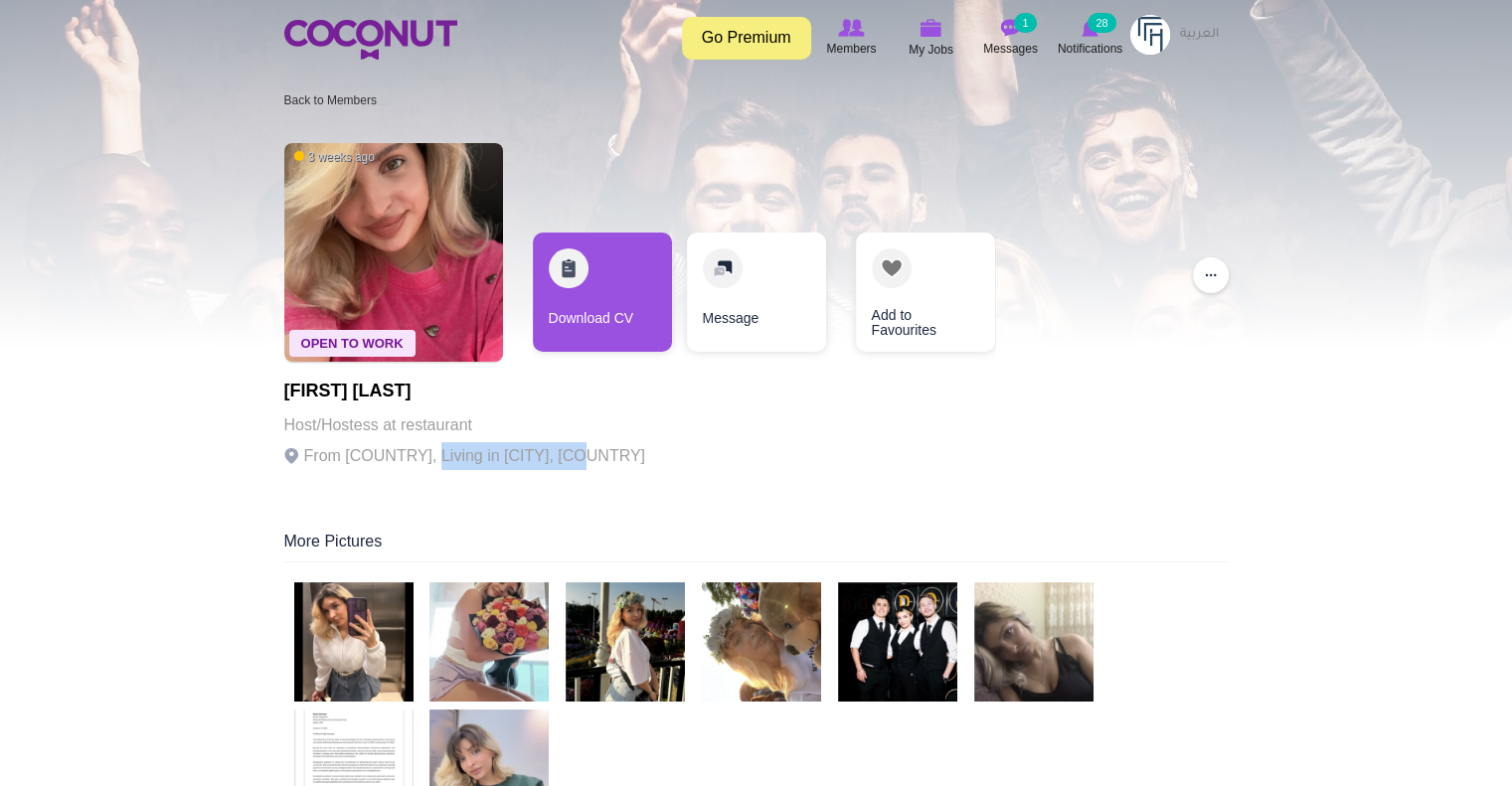 drag, startPoint x: 419, startPoint y: 457, endPoint x: 565, endPoint y: 456, distance: 146.0034 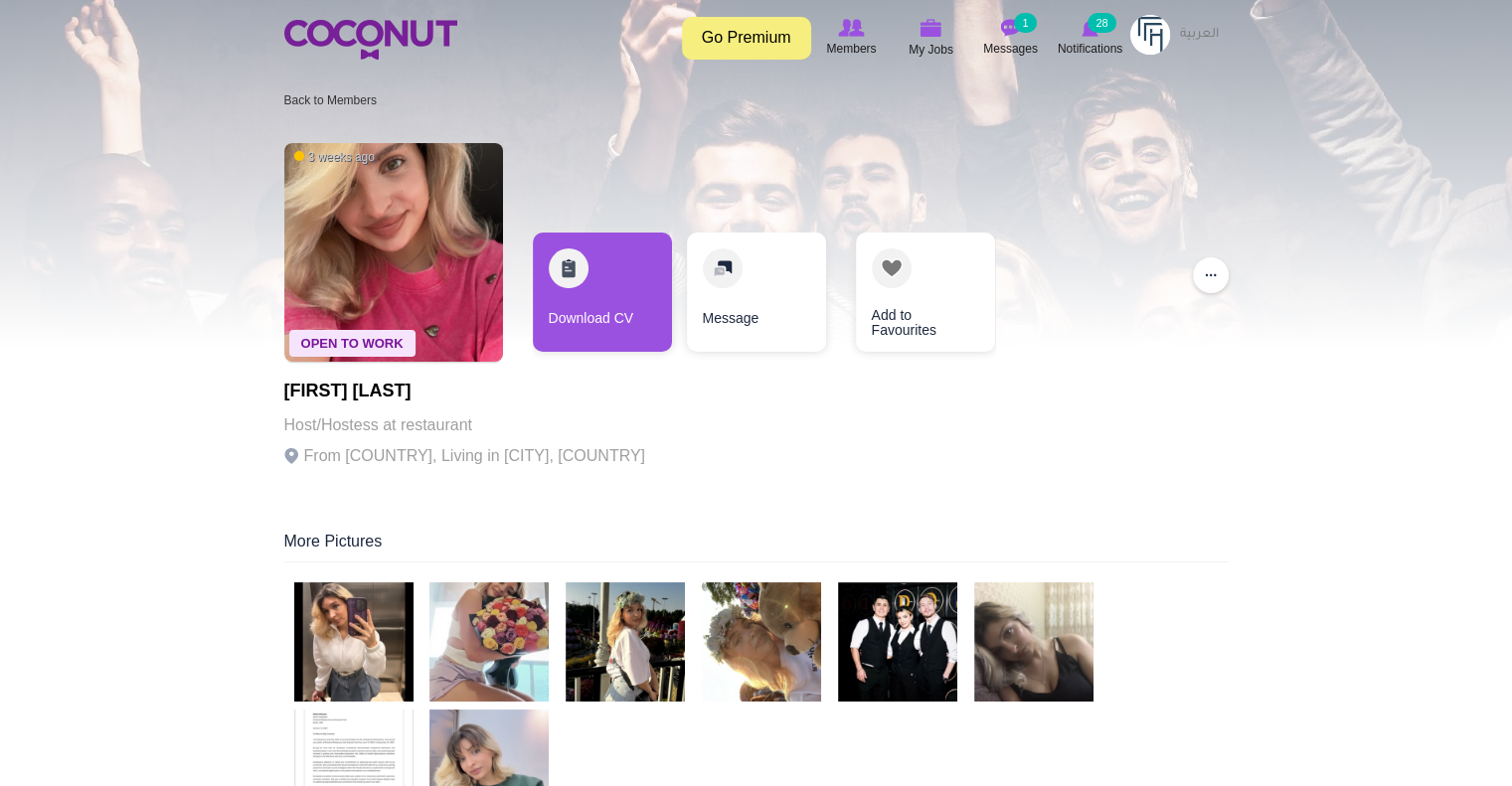 click on "Open To Work
3 weeks ago
Anastasia Grebennikova
Host/Hostess at restaurant From Russia, Living in Dubai, United Arab Emirates
Download CV
Message
Add to Favourites
...
Remove from connection
Report User
Block User" at bounding box center [756, 312] 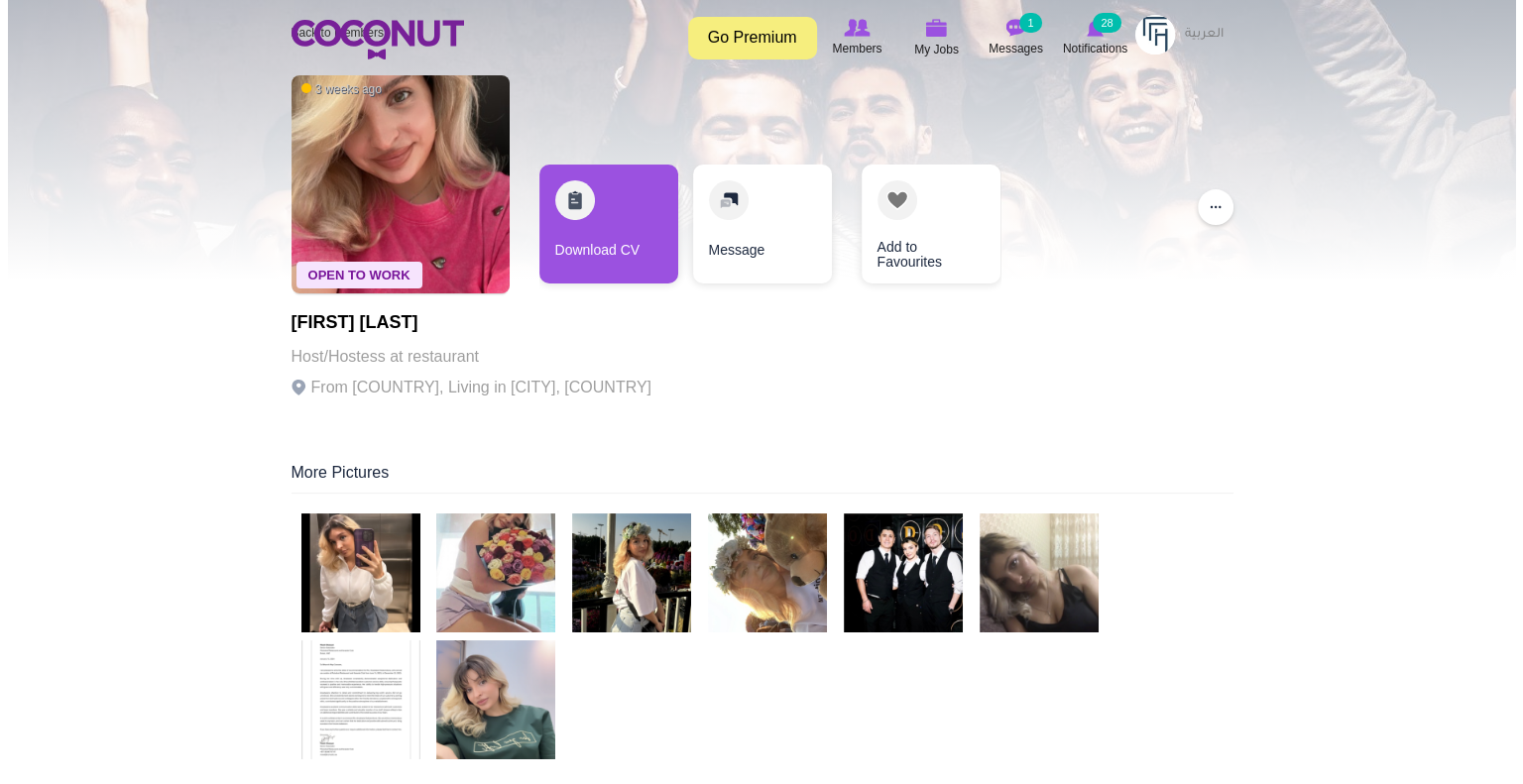scroll, scrollTop: 99, scrollLeft: 0, axis: vertical 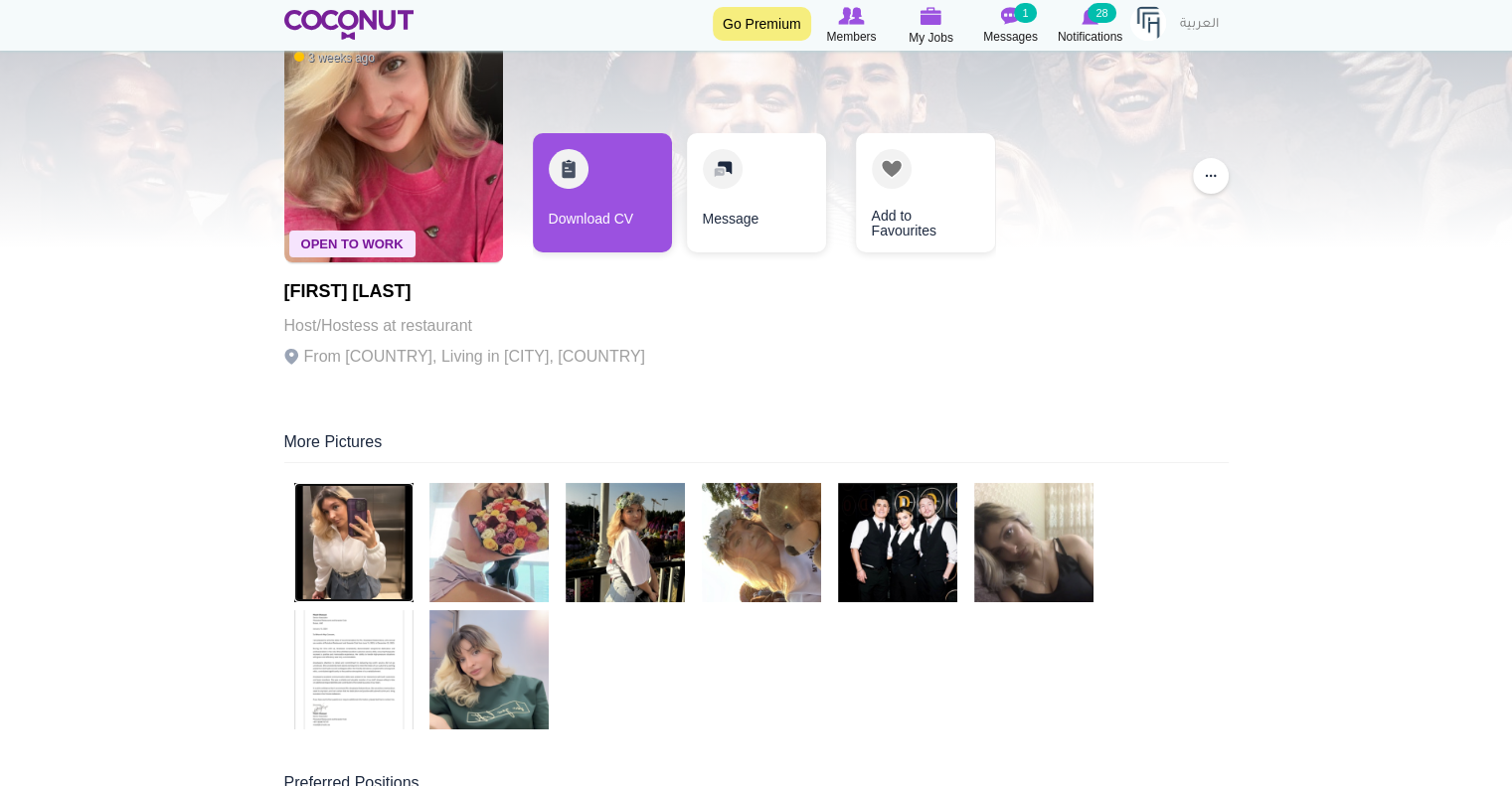 click at bounding box center [354, 543] 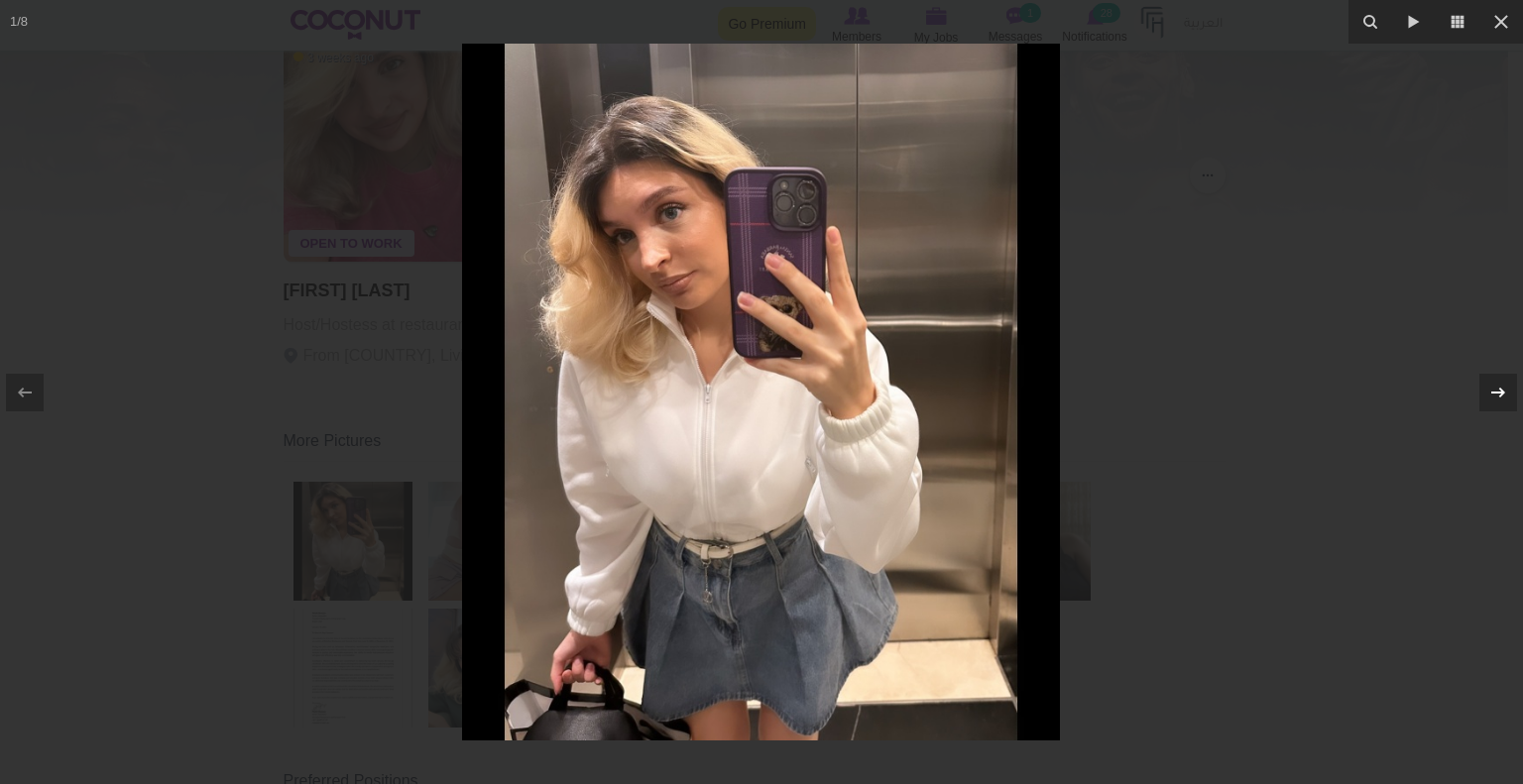 click at bounding box center [1498, 392] 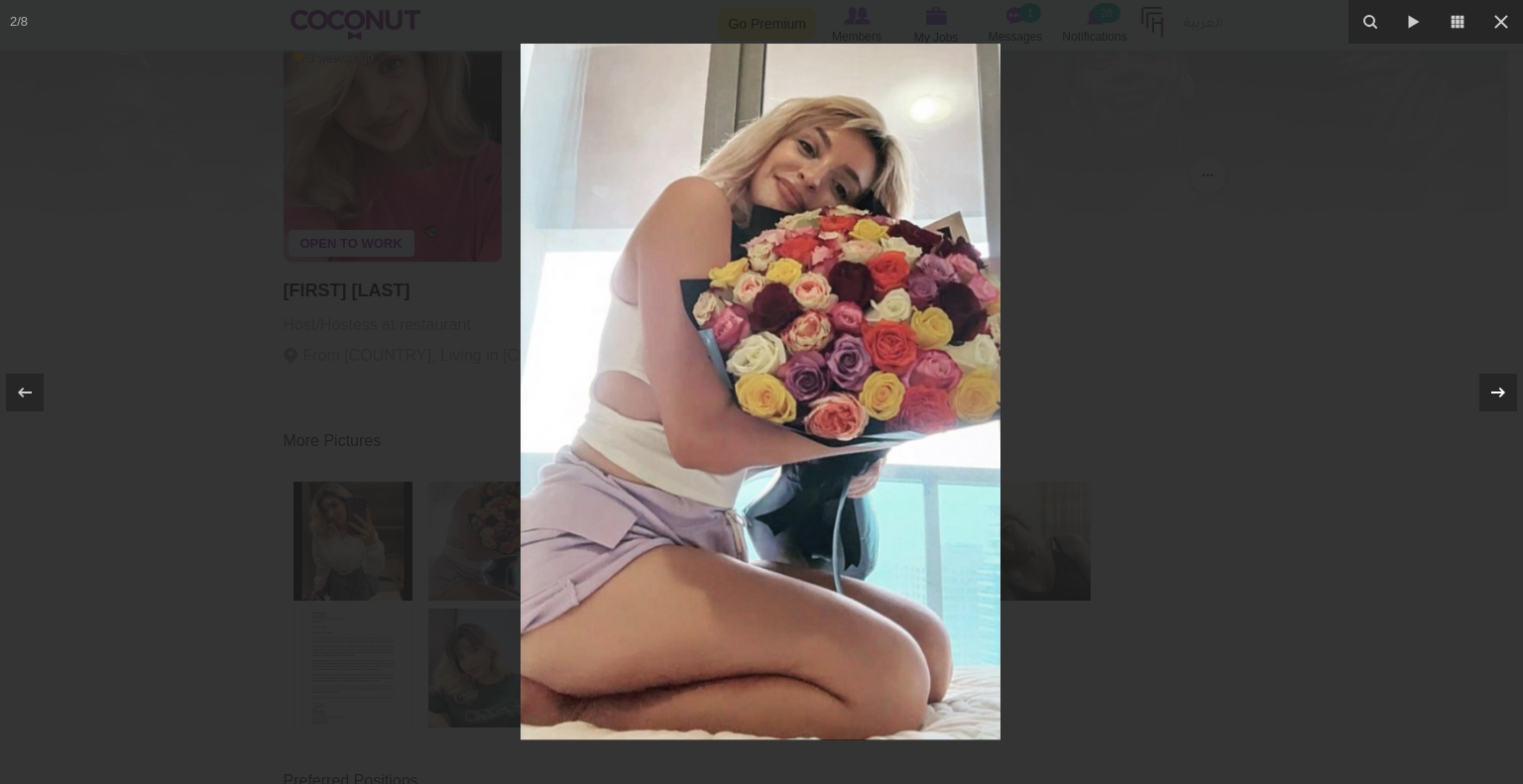 click at bounding box center [1498, 392] 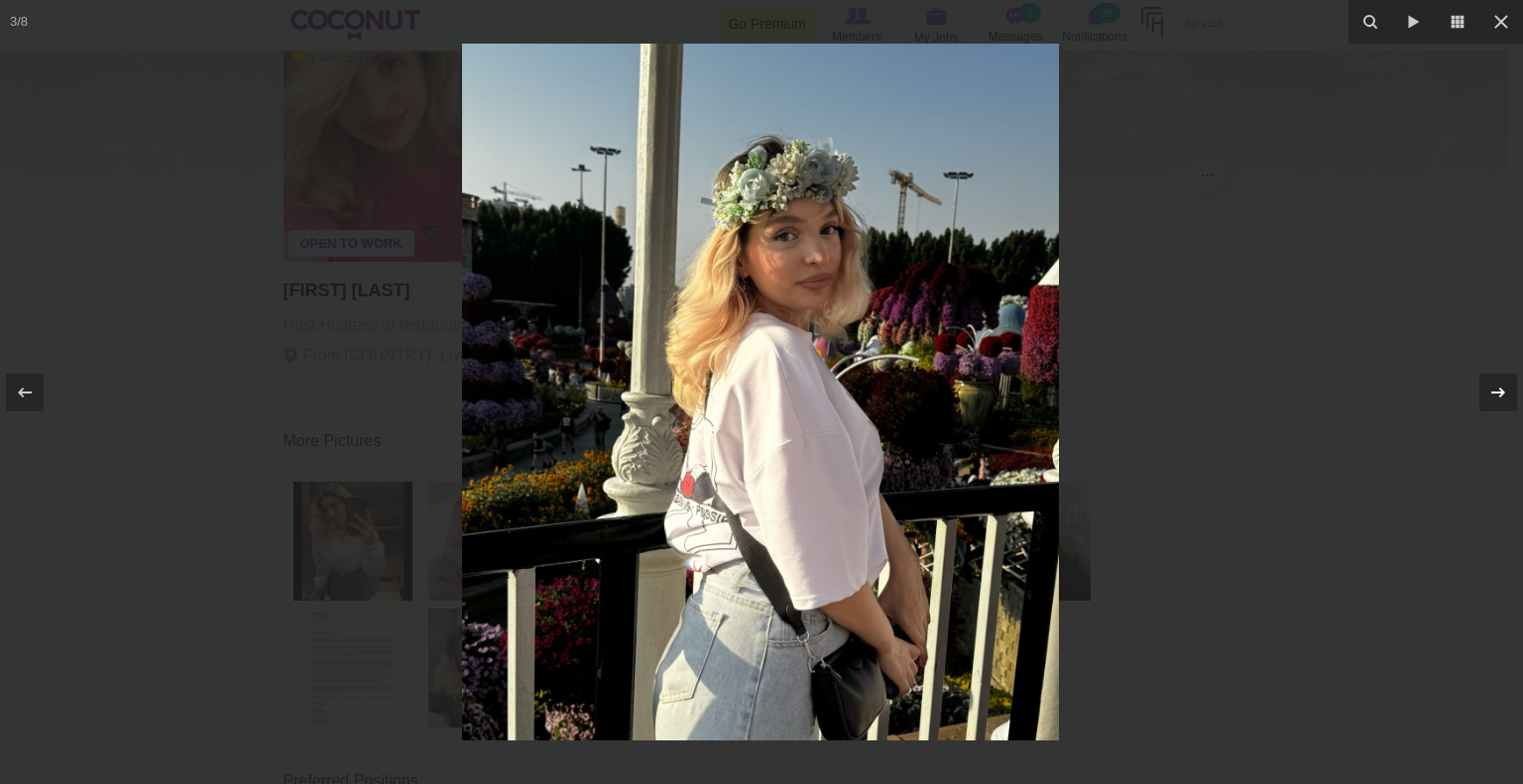 click at bounding box center [1498, 392] 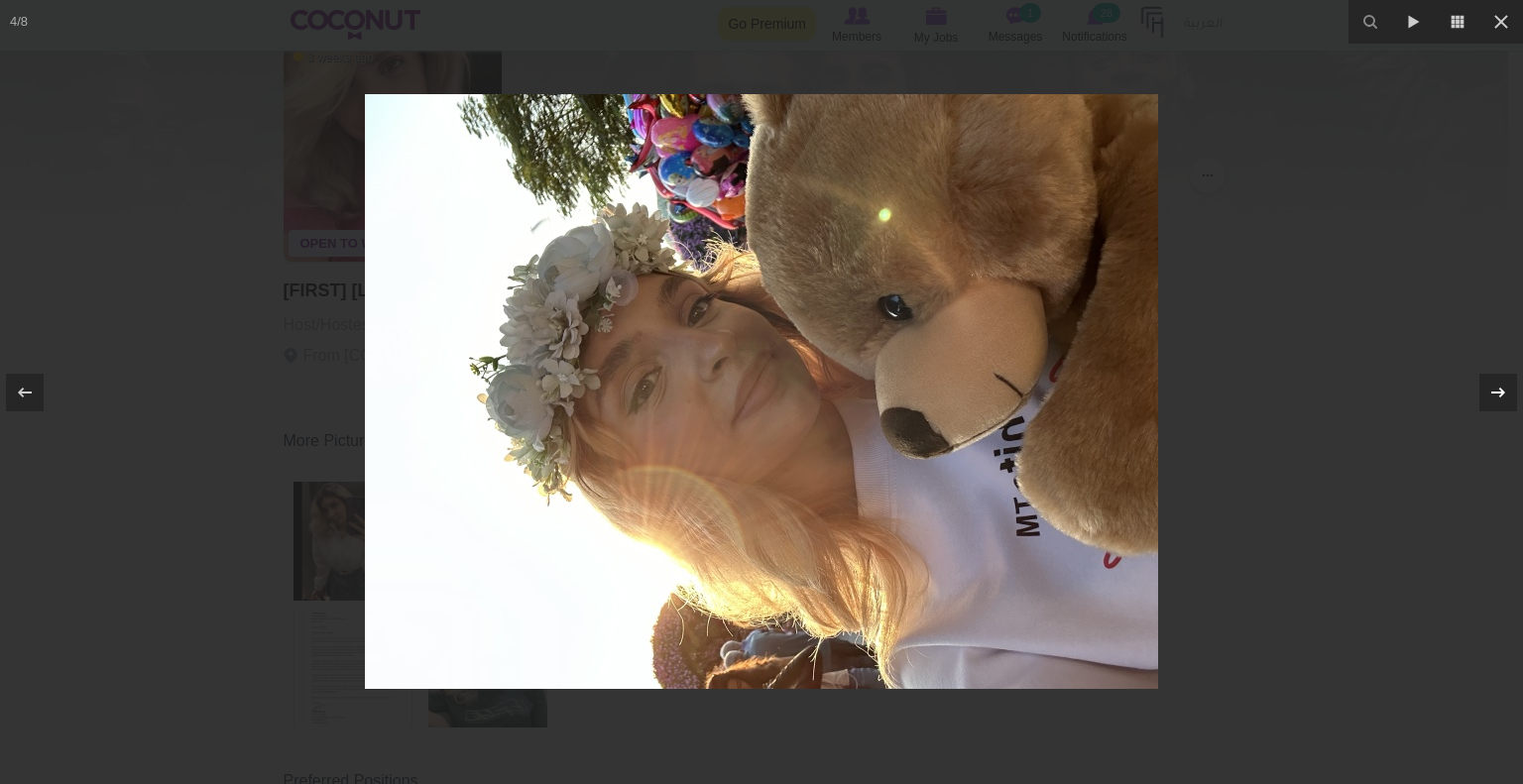click at bounding box center [1498, 392] 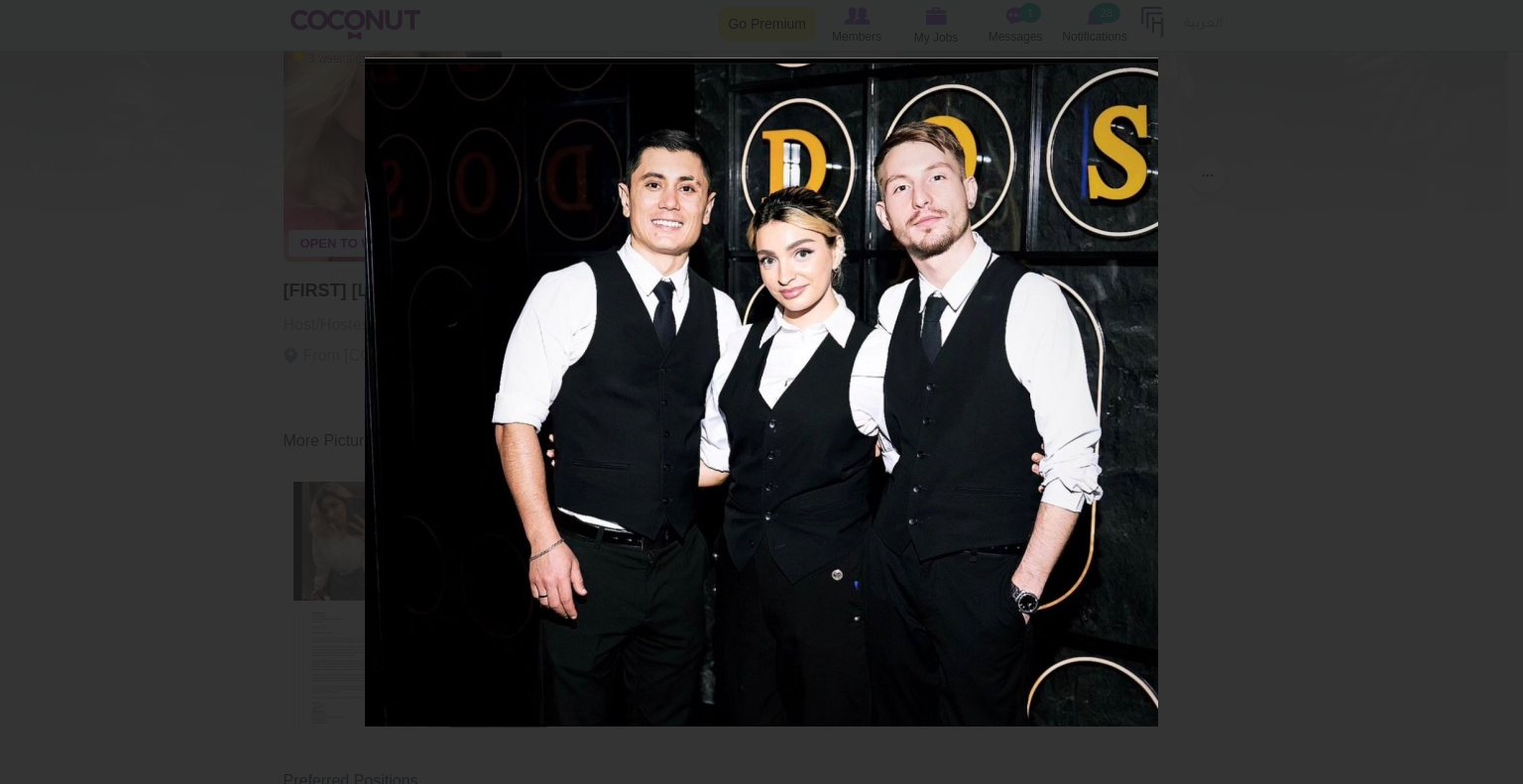 click on "5  /  8" at bounding box center (762, 392) 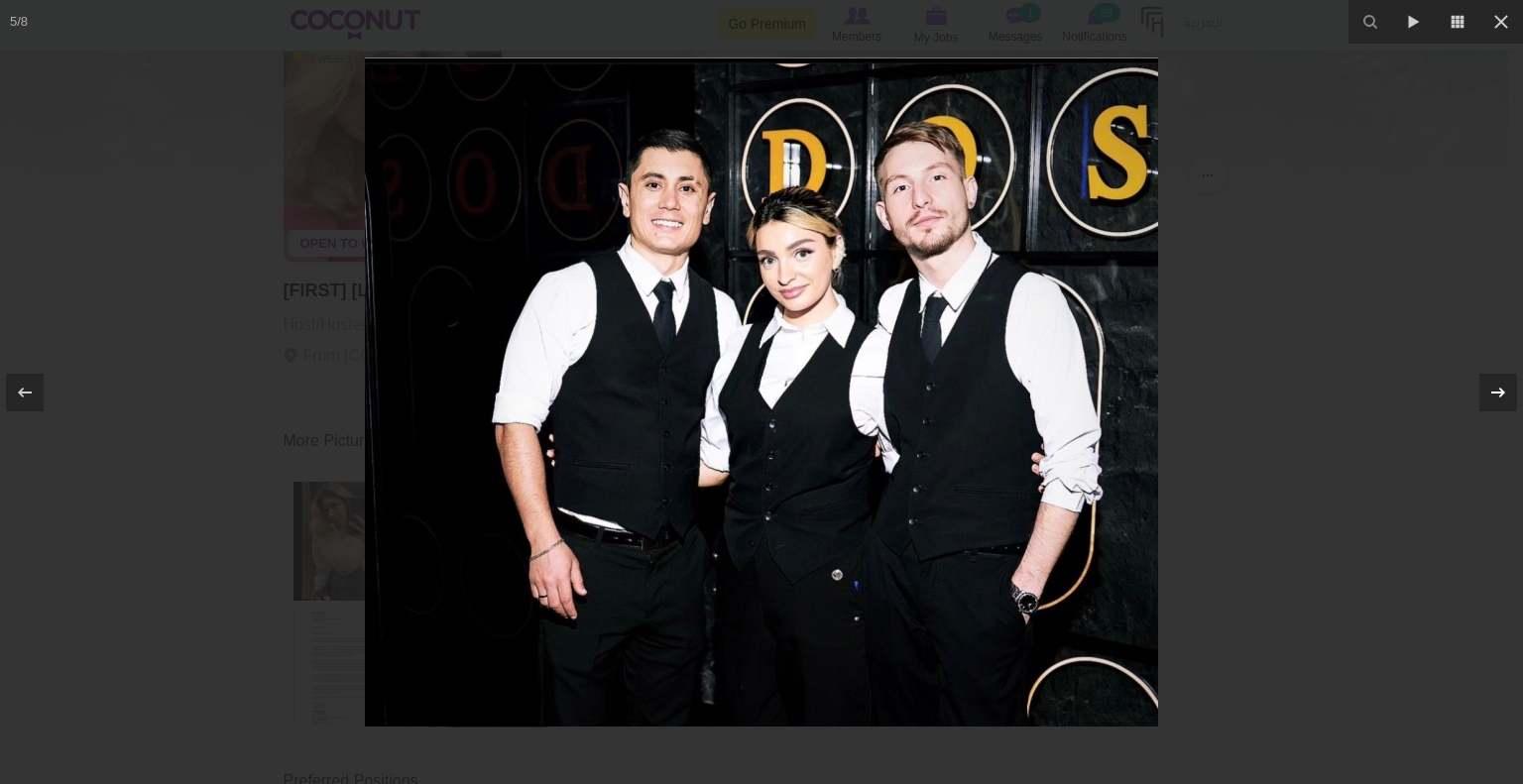 click at bounding box center (1498, 392) 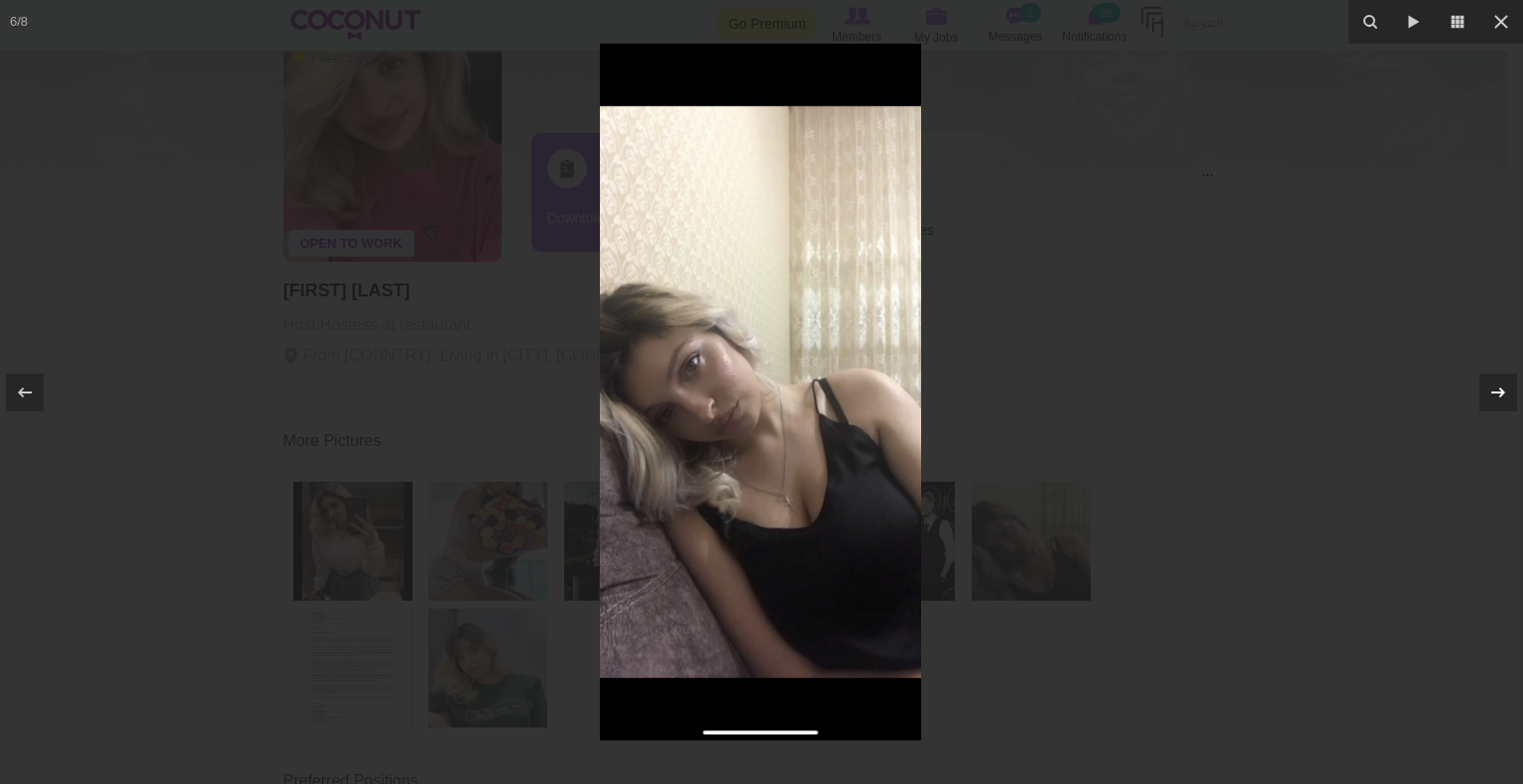 click at bounding box center [1498, 392] 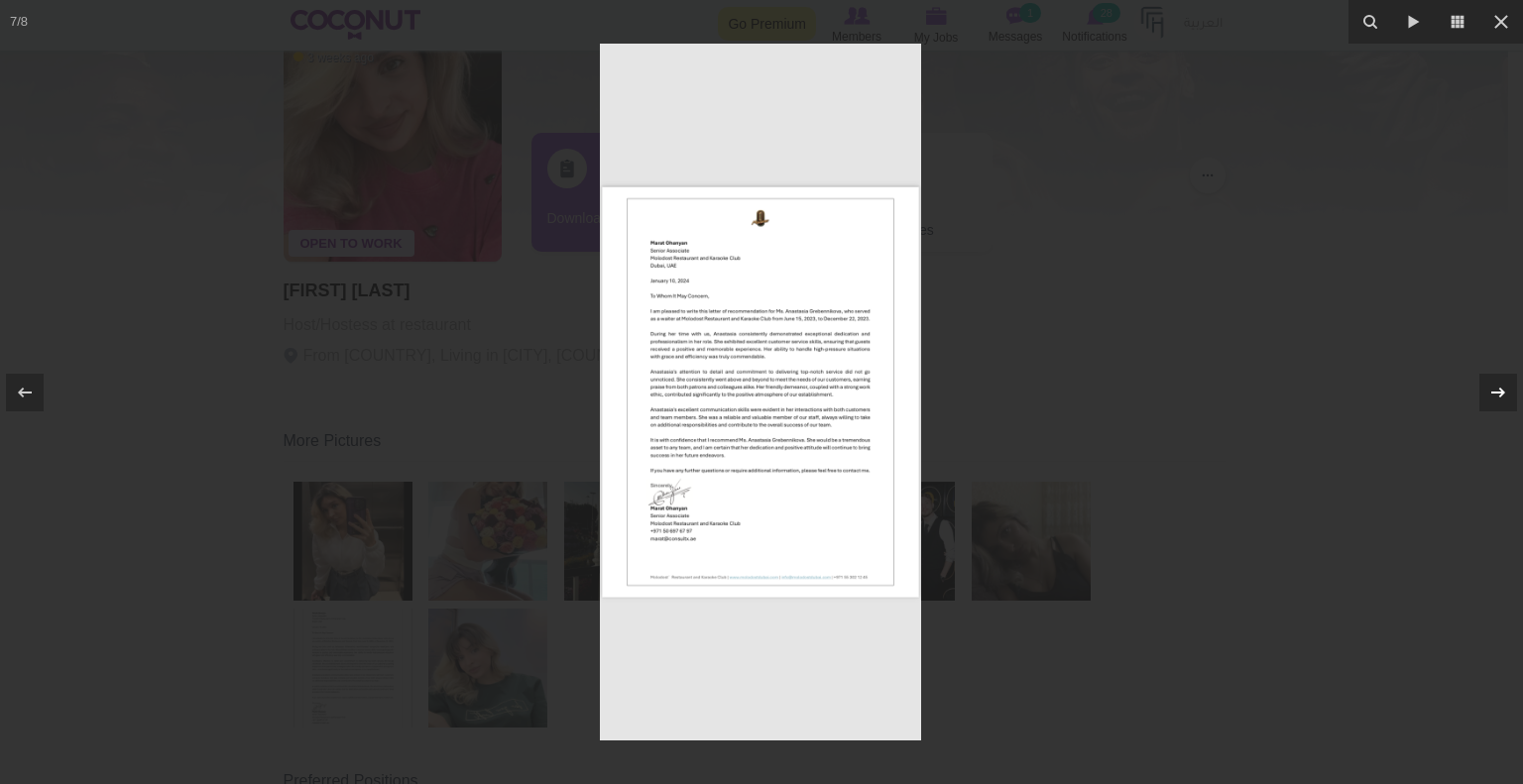 click at bounding box center [1498, 392] 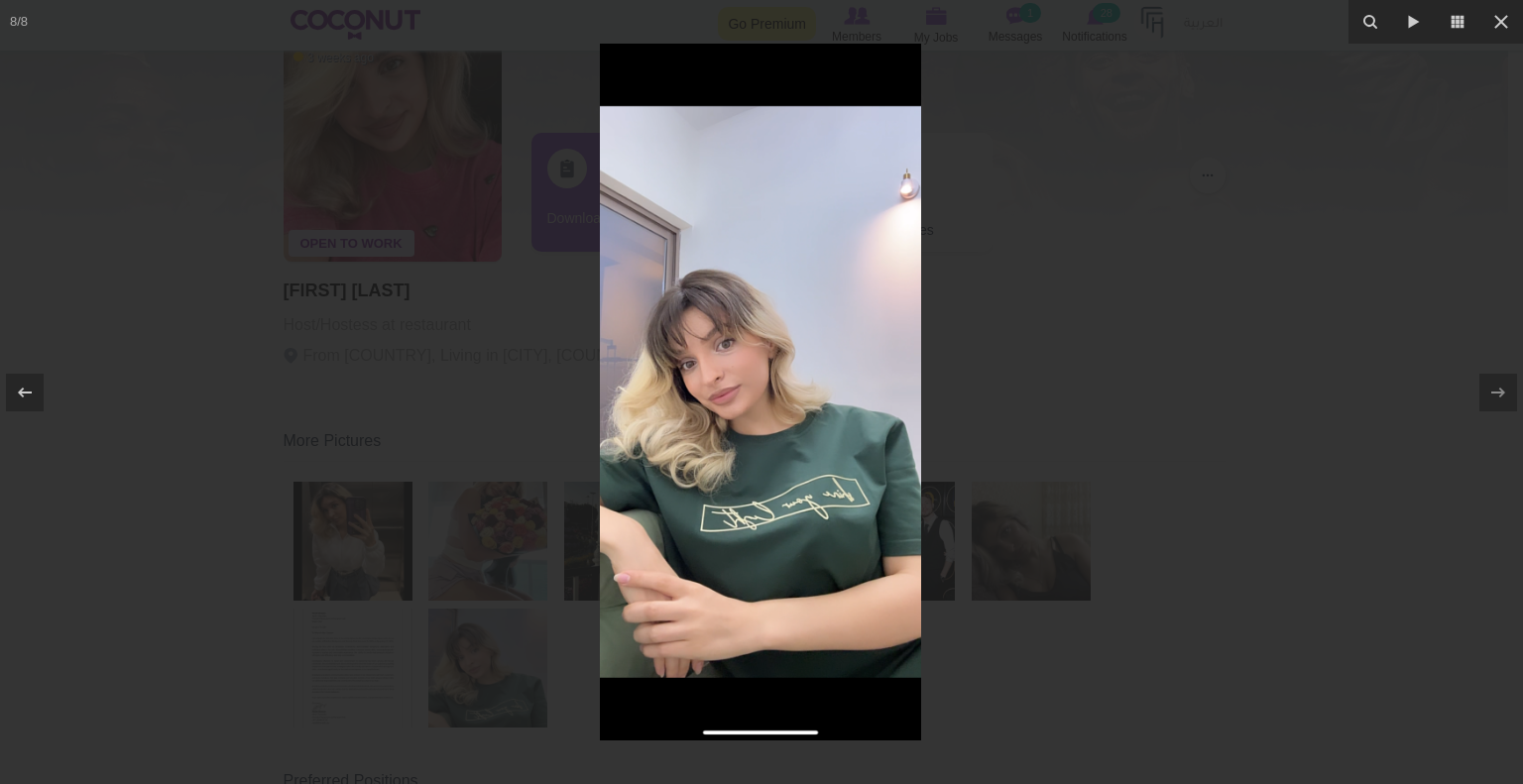 click at bounding box center [762, 392] 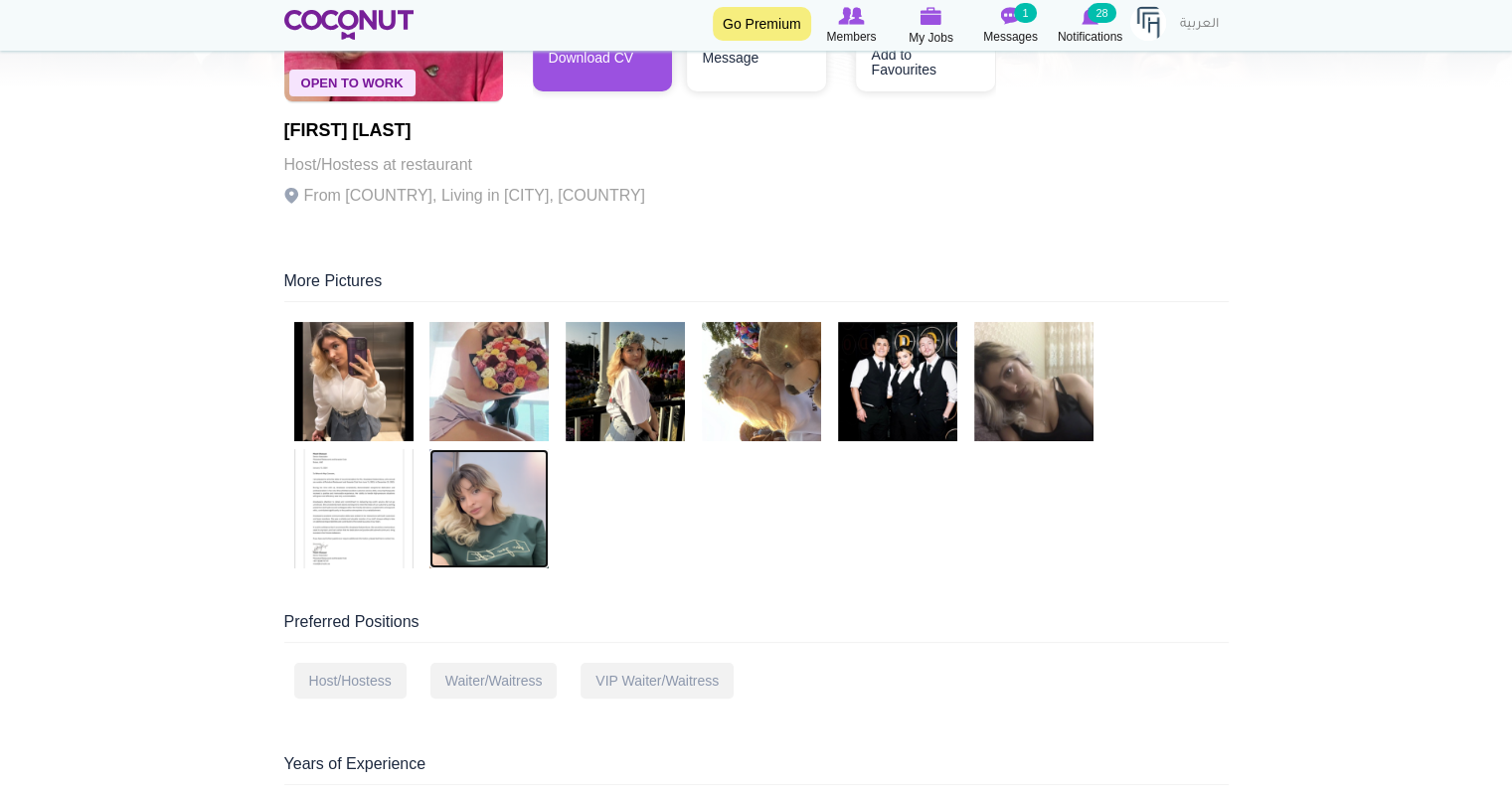 scroll, scrollTop: 0, scrollLeft: 0, axis: both 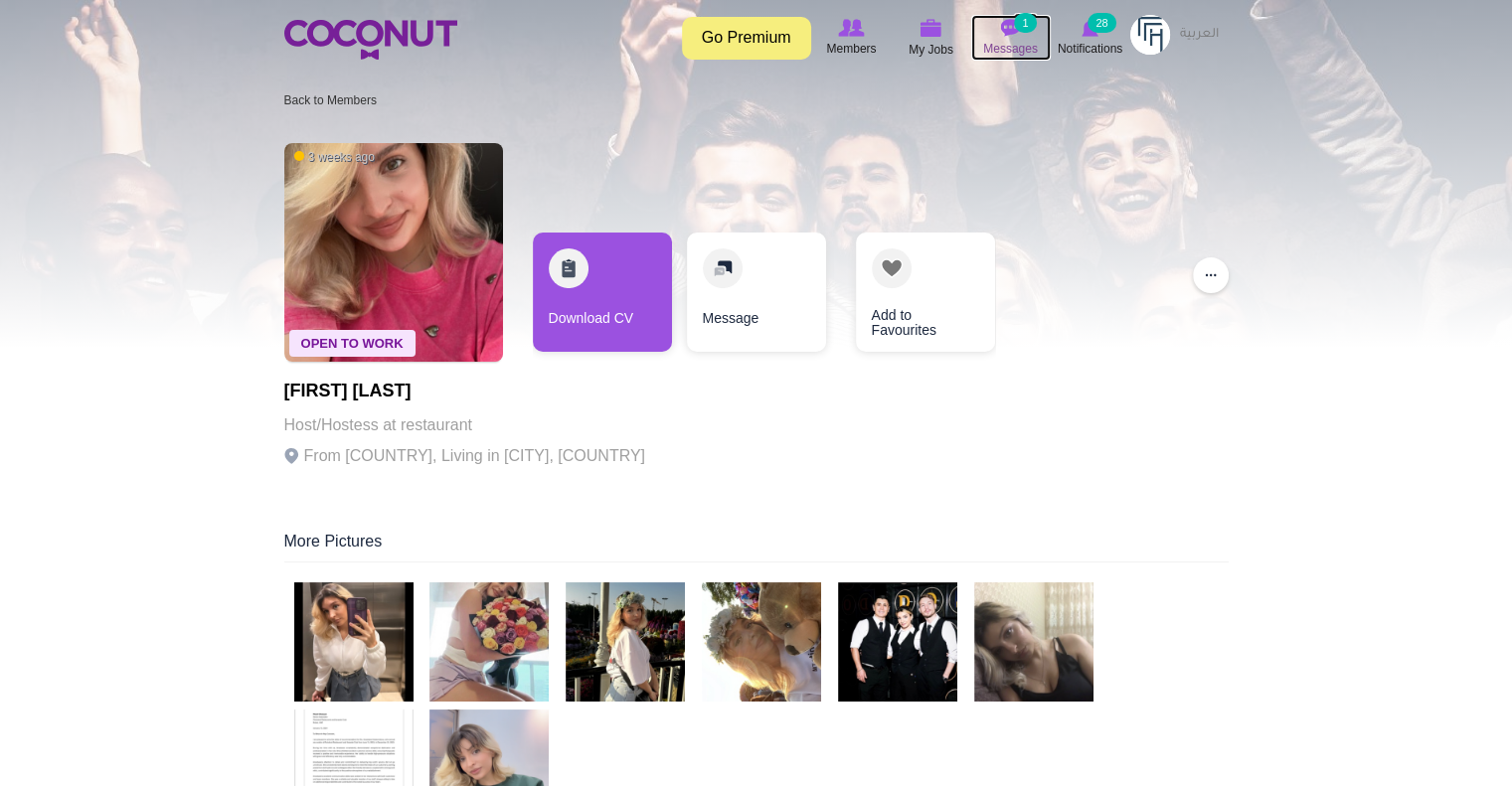 click at bounding box center [1011, 28] 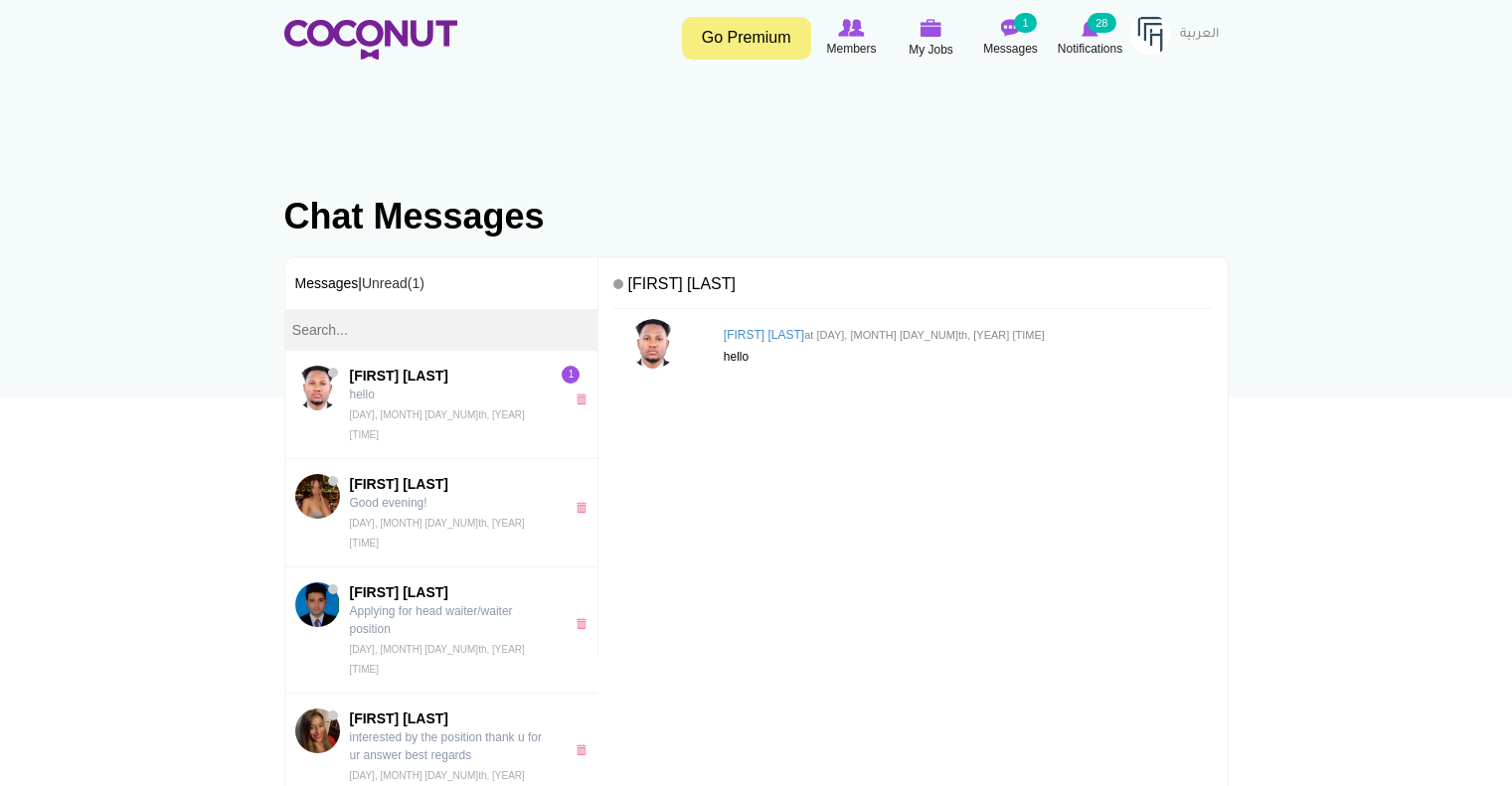 scroll, scrollTop: 0, scrollLeft: 0, axis: both 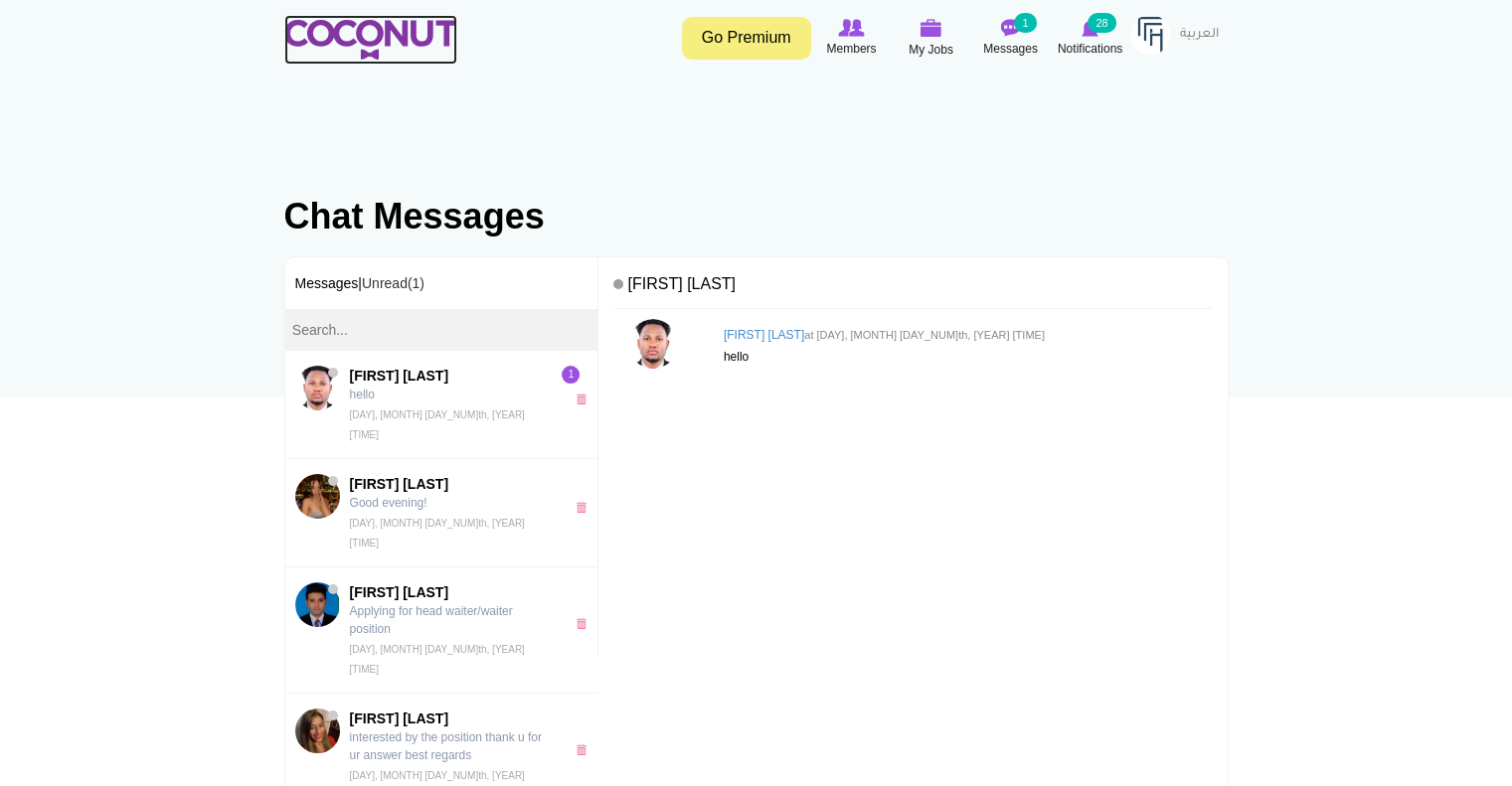 click at bounding box center [371, 40] 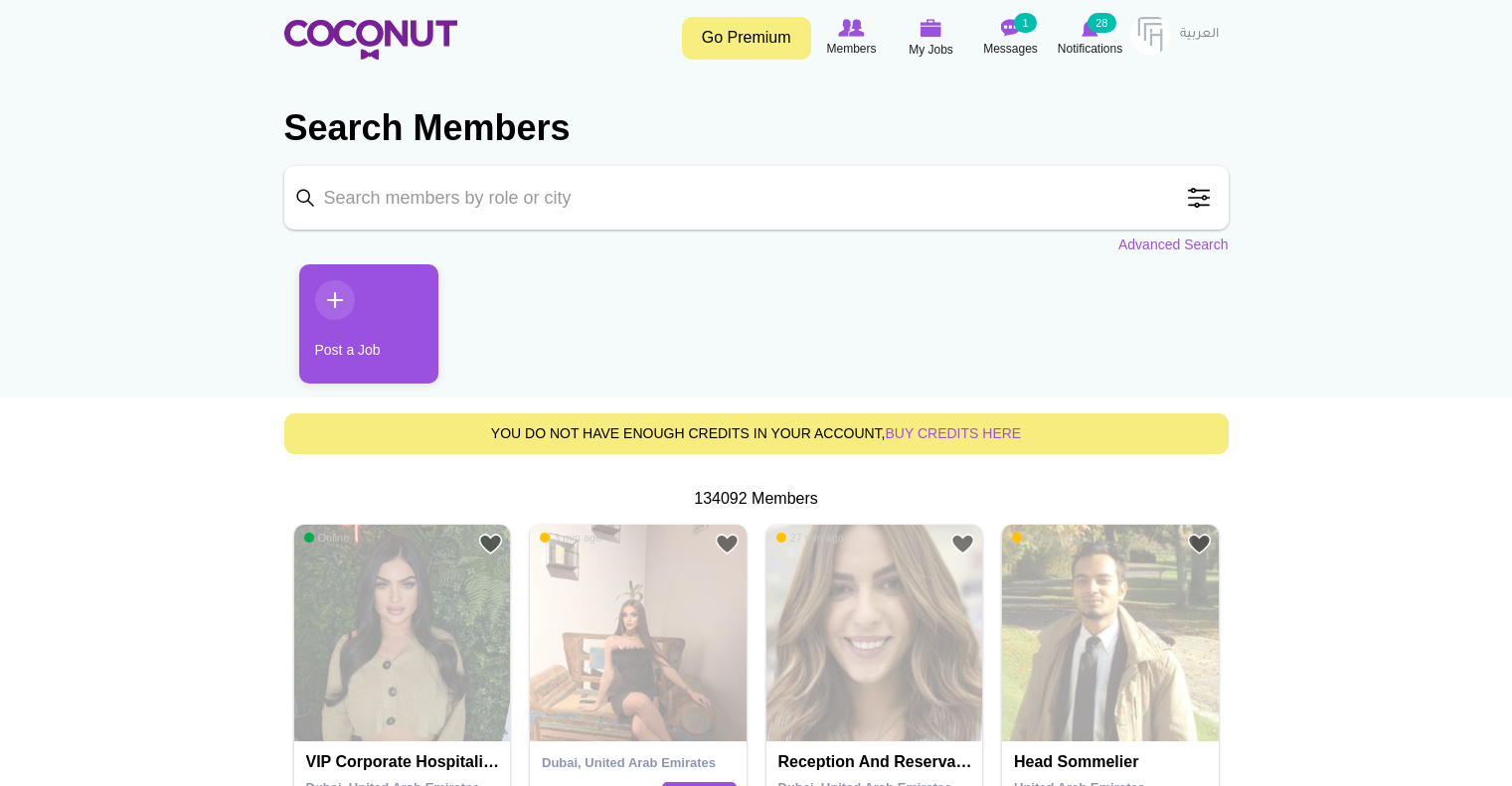 scroll, scrollTop: 0, scrollLeft: 0, axis: both 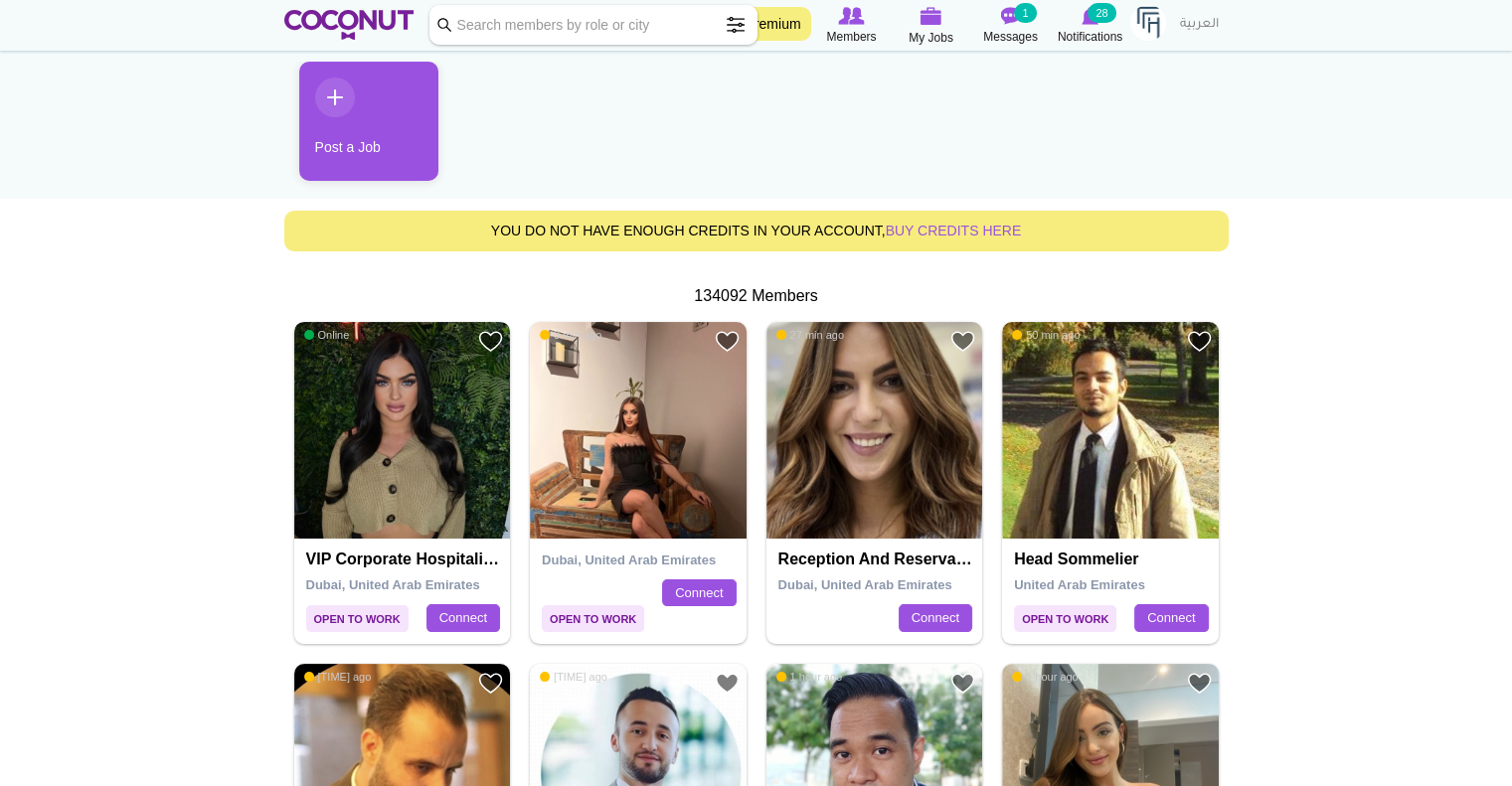 click at bounding box center [403, 430] 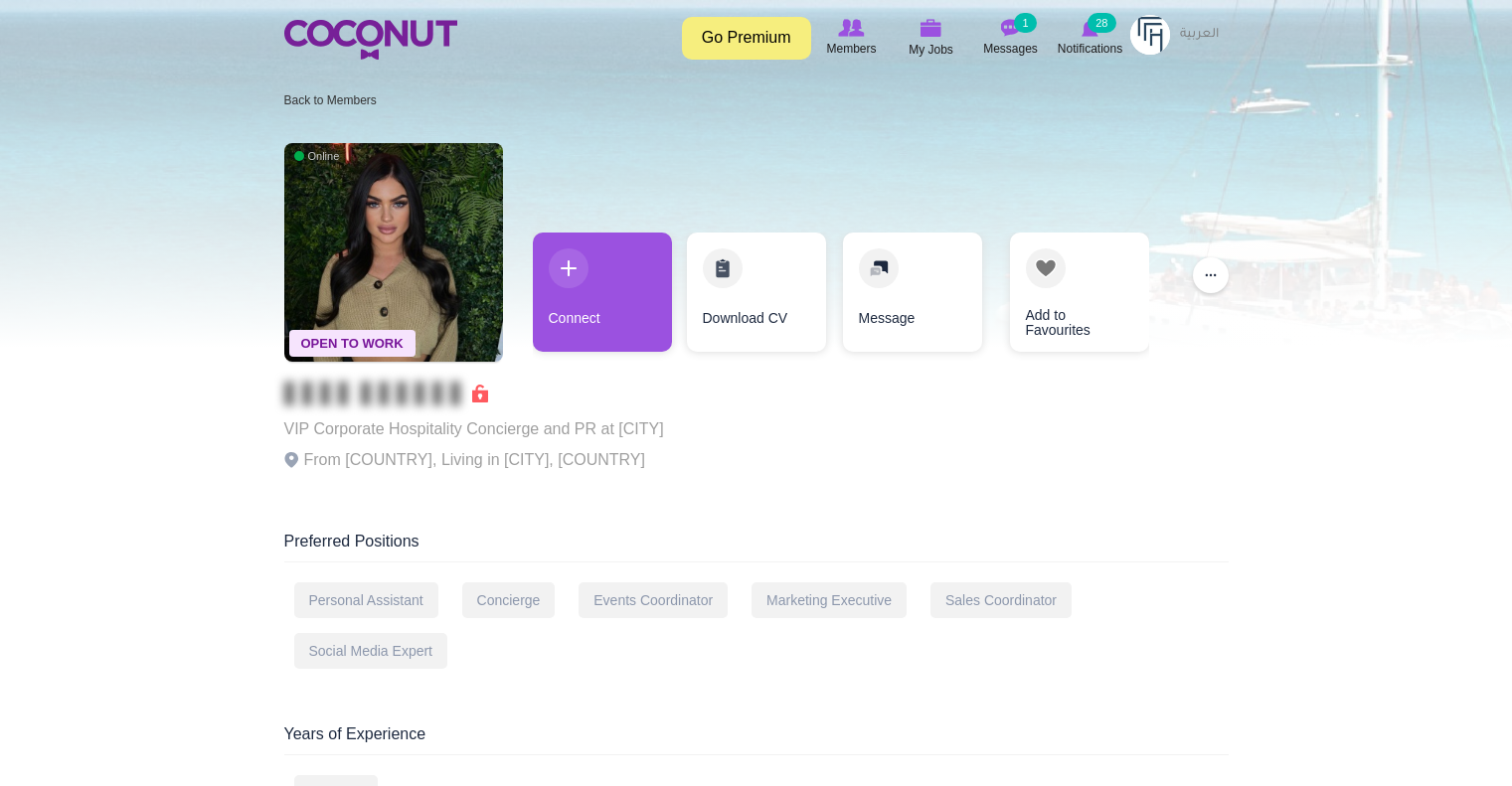 scroll, scrollTop: 0, scrollLeft: 0, axis: both 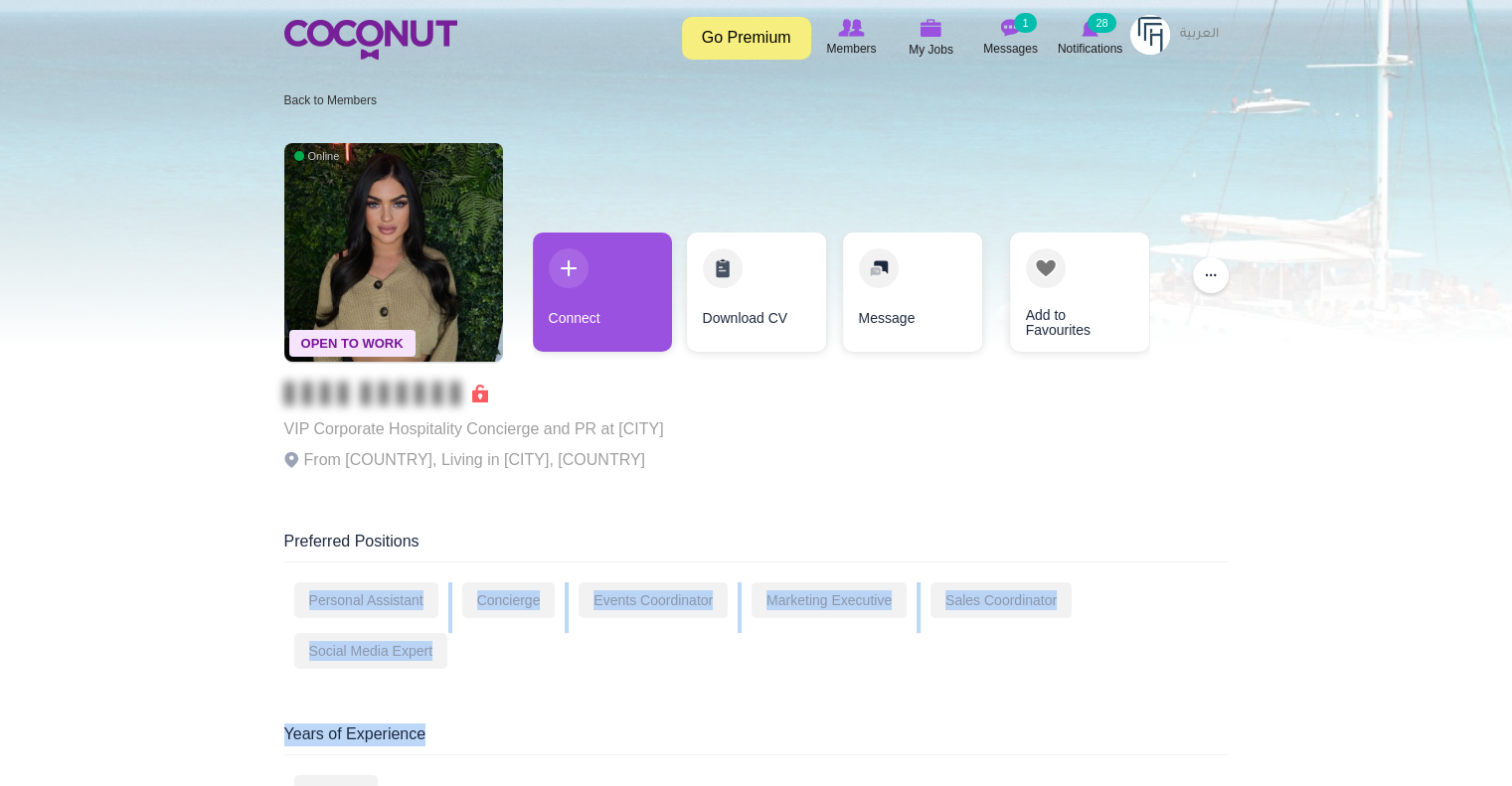 drag, startPoint x: 307, startPoint y: 599, endPoint x: 471, endPoint y: 689, distance: 187.07218 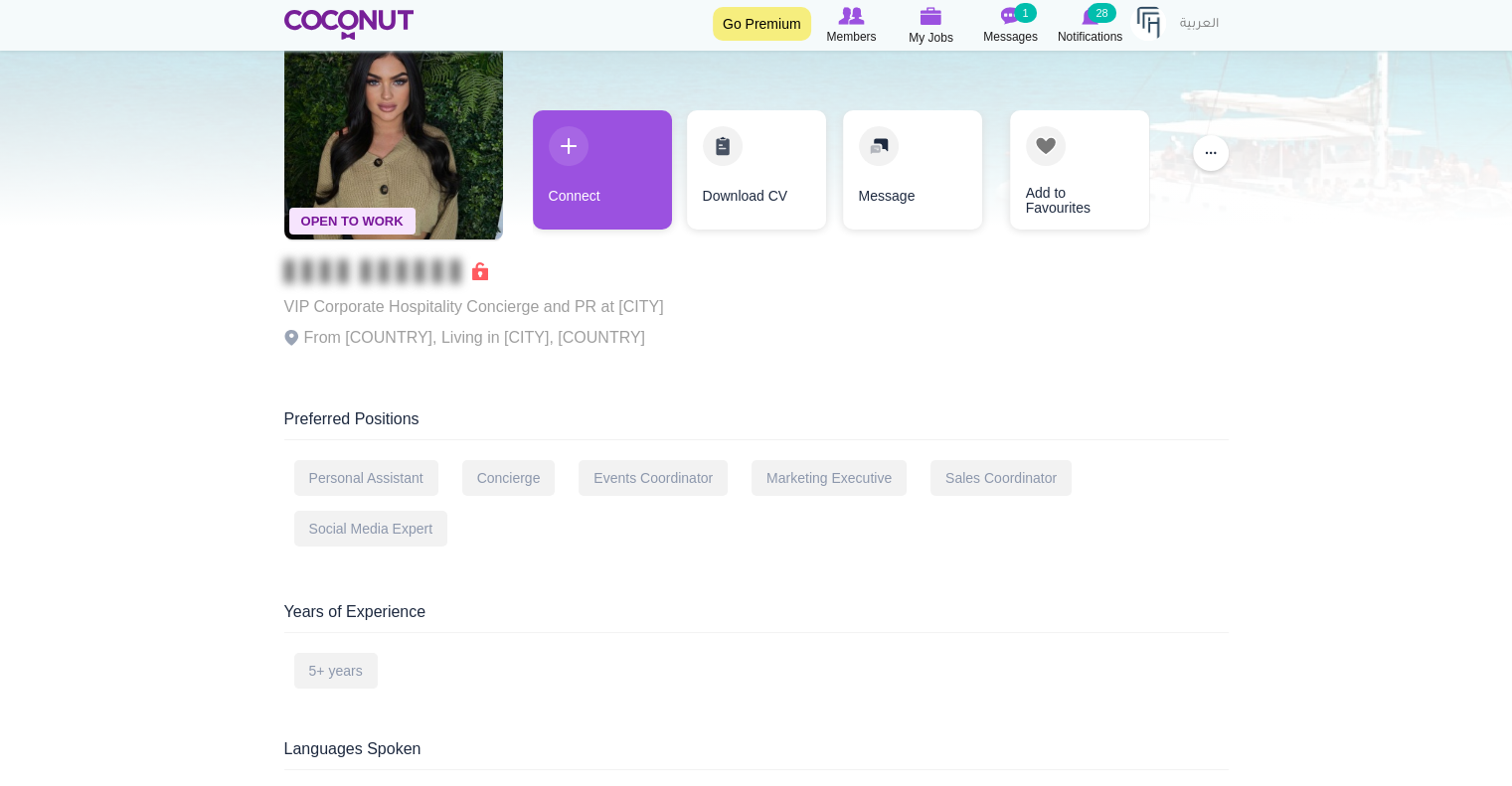scroll, scrollTop: 0, scrollLeft: 0, axis: both 